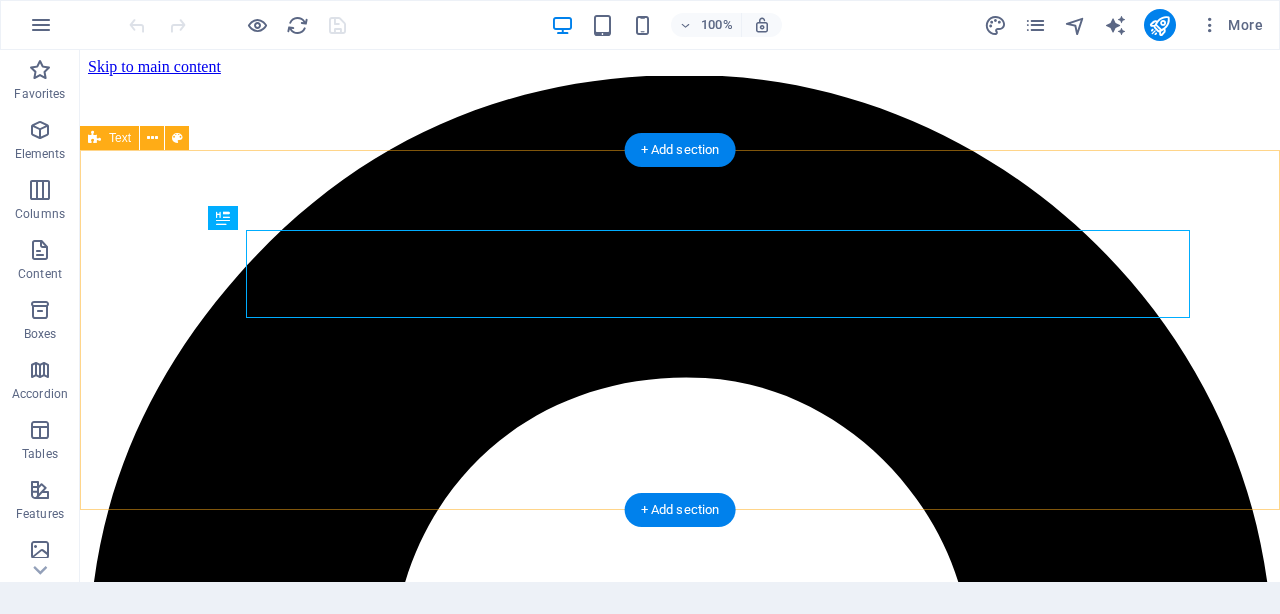 scroll, scrollTop: 0, scrollLeft: 0, axis: both 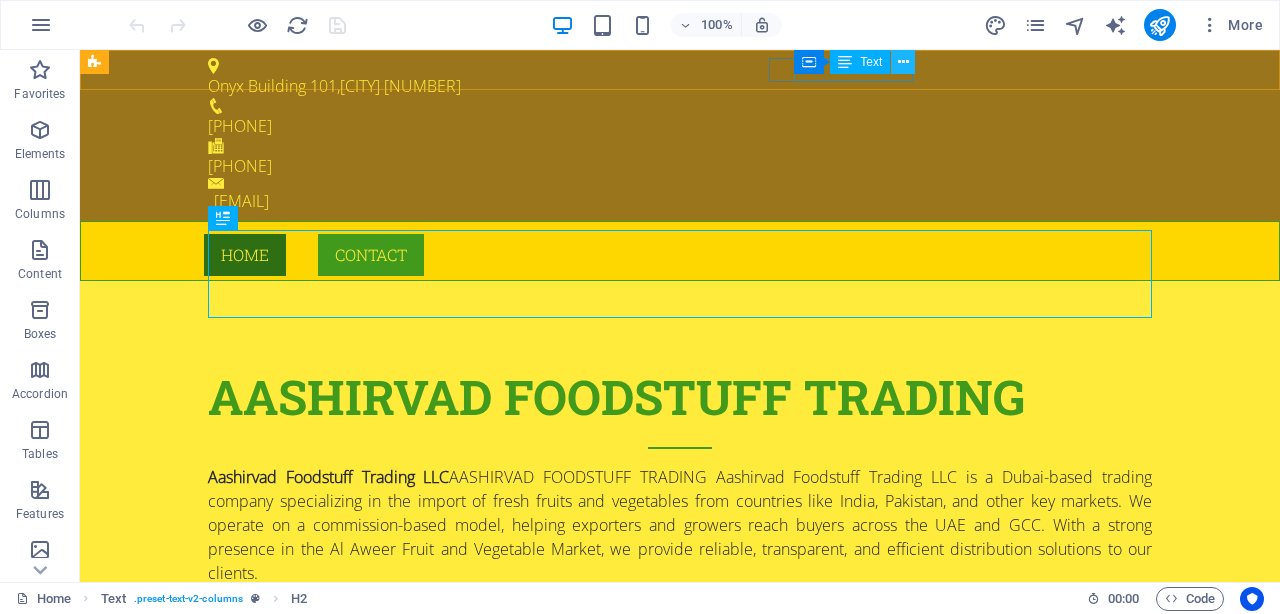click at bounding box center (903, 62) 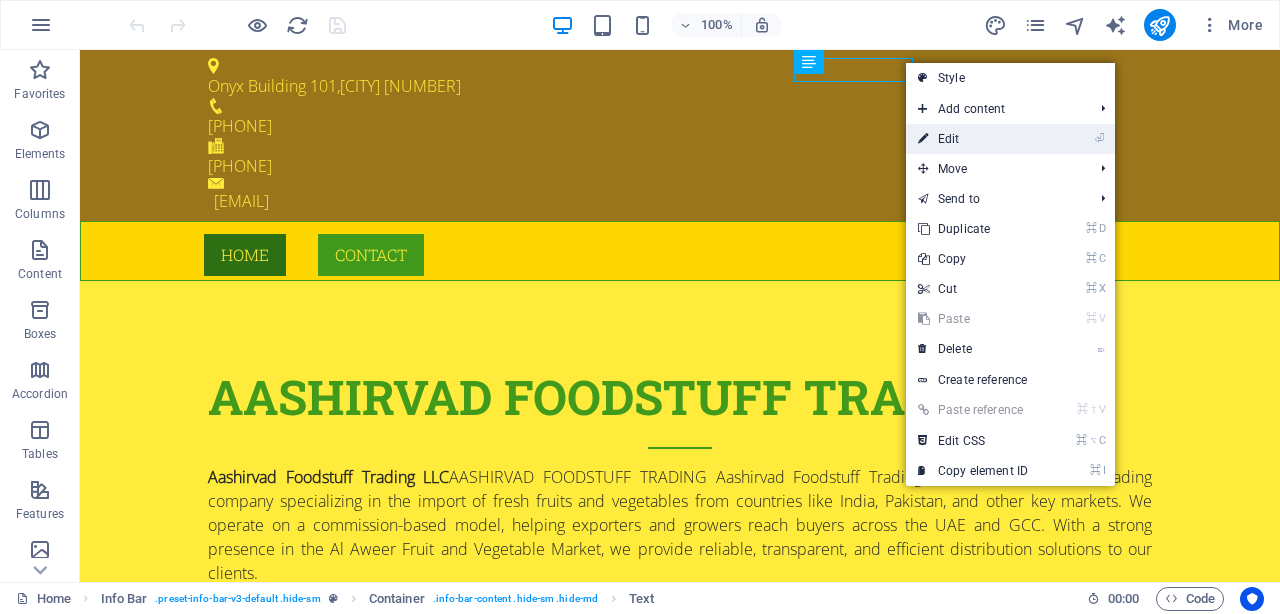 click on "⏎  Edit" at bounding box center (973, 139) 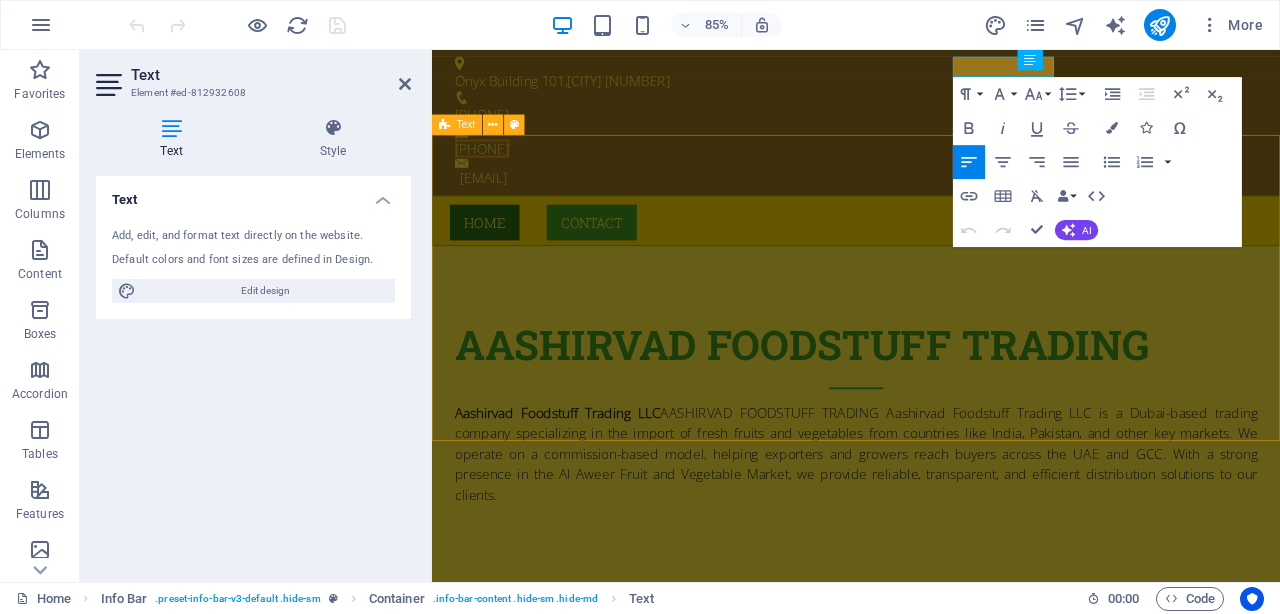 type 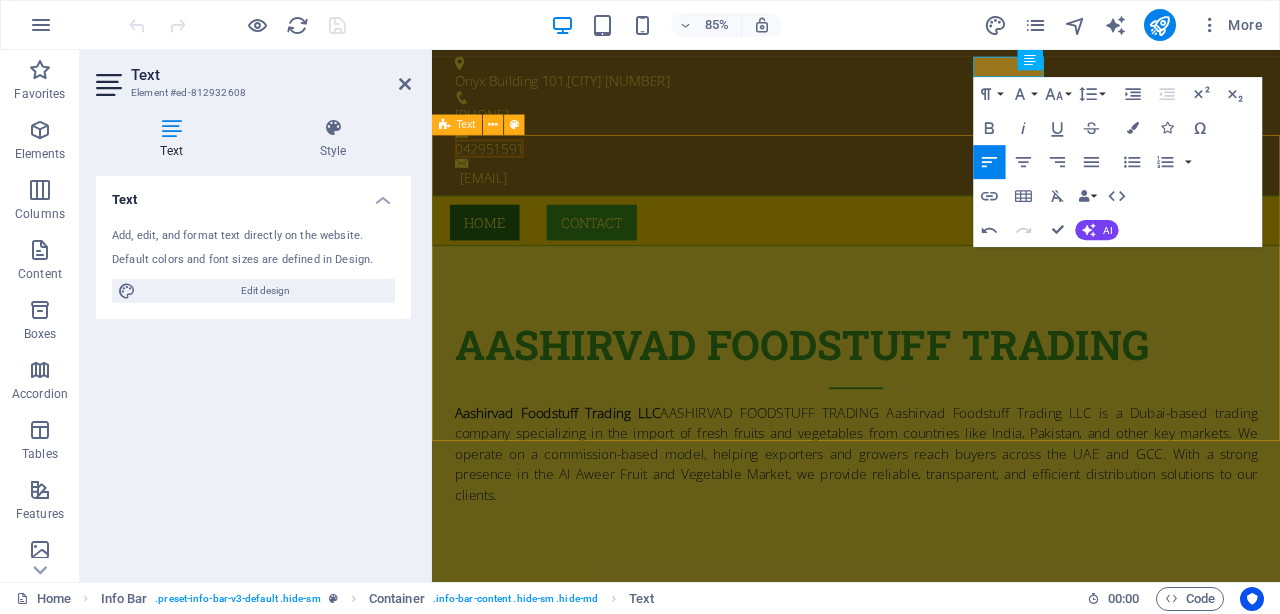 click on "AASHIRVAD FOODSTUFF TRADING Aashirvad Foodstuff Trading LLC  is a Dubai-based trading company specializing in the import of fresh fruits and vegetables from countries like India, Pakistan, and other key markets. We operate on a commission-based model, helping exporters and growers reach buyers across the UAE and GCC. With a strong presence in the Al Aweer Fruit and Vegetable Market, we provide reliable, transparent, and efficient distribution solutions to our clients." at bounding box center (931, 473) 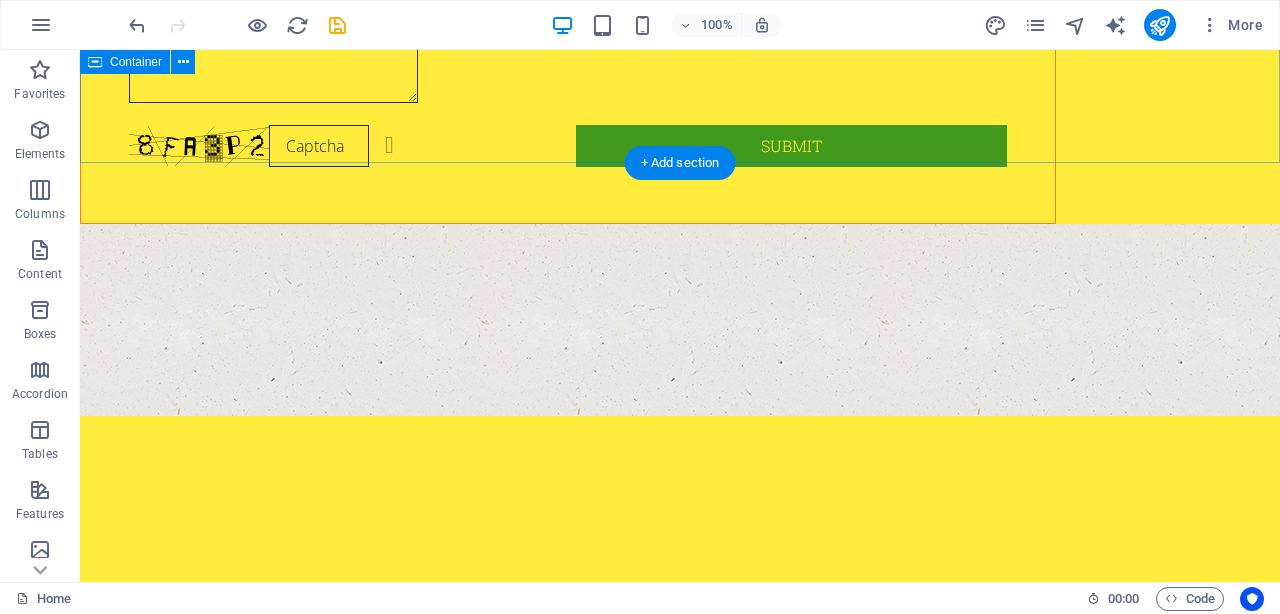 scroll, scrollTop: 4469, scrollLeft: 0, axis: vertical 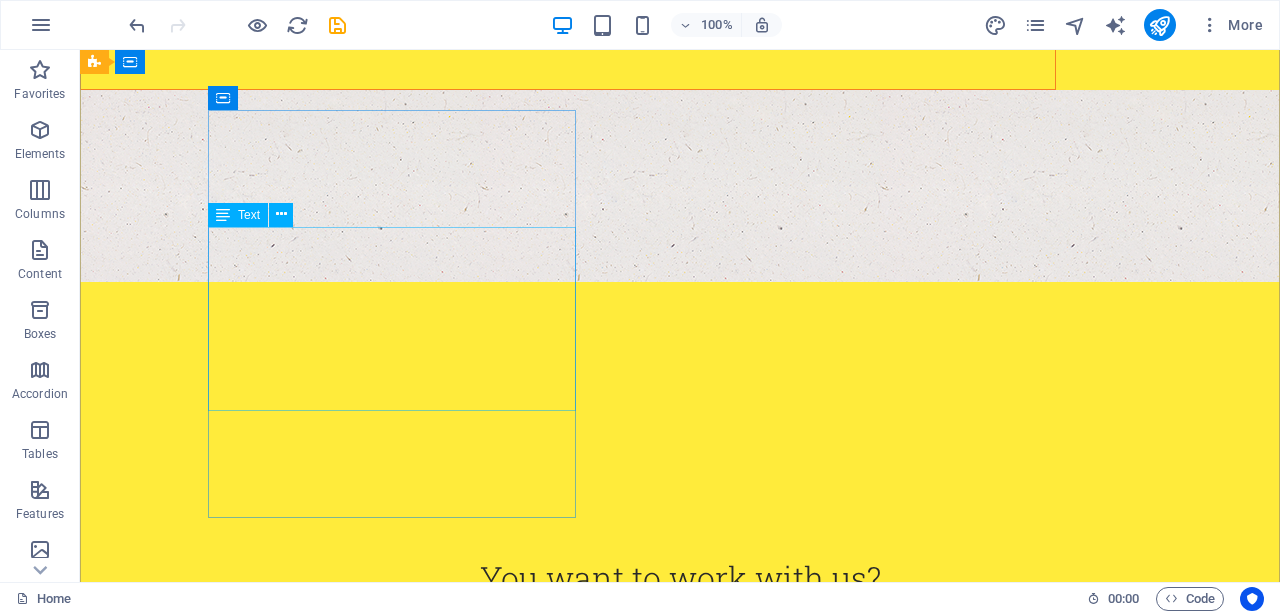 click on "Individual Onyx Building 101 , [CITY], [STATE] [POSTAL_CODE] [PHONE] [EMAIL] Legal Notice  |  Privacy" at bounding box center [568, 1028] 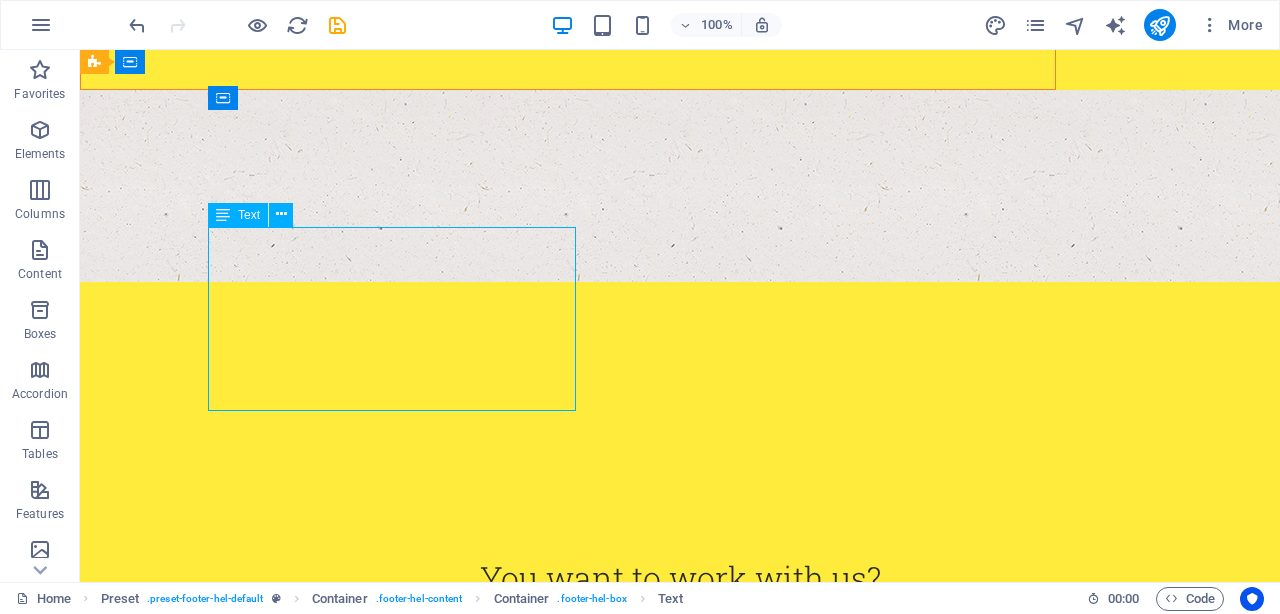 click on "Individual Onyx Building 101 , [CITY], [STATE] [POSTAL_CODE] [PHONE] [EMAIL] Legal Notice  |  Privacy" at bounding box center [568, 1028] 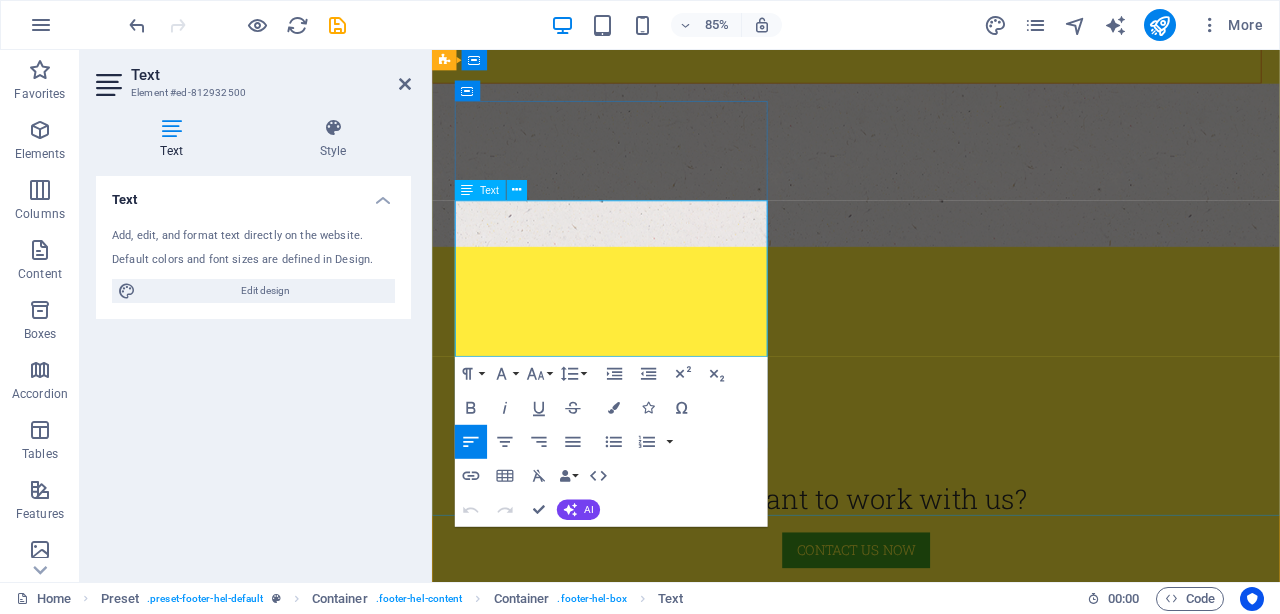 click on "Individual" at bounding box center (482, 948) 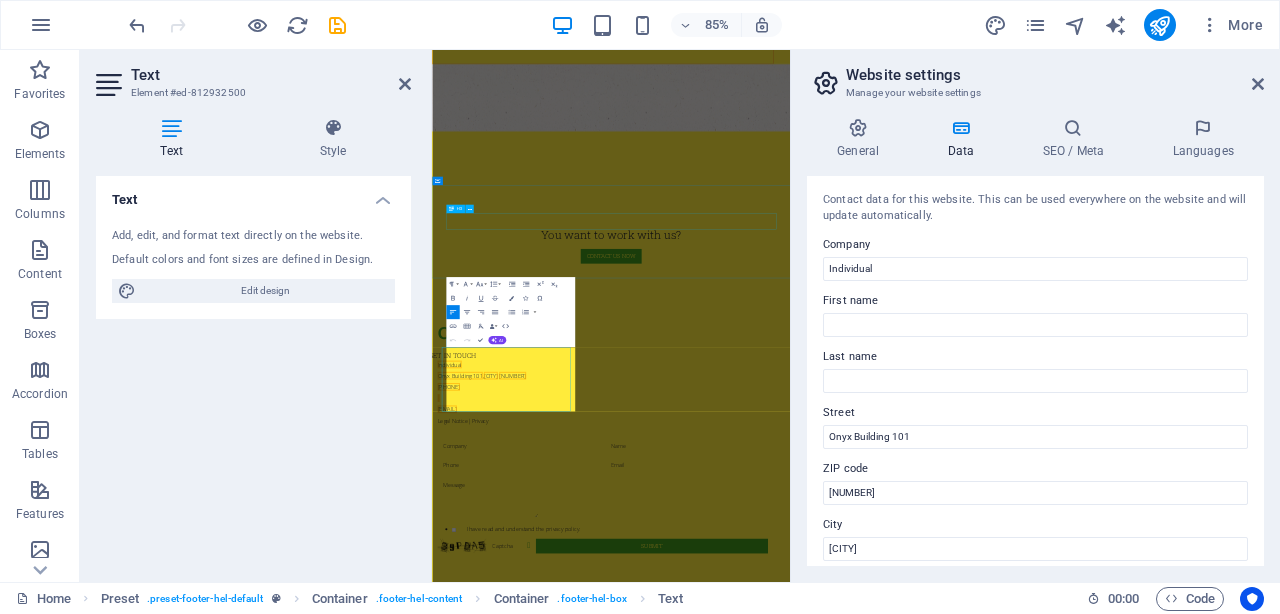 scroll, scrollTop: 3749, scrollLeft: 0, axis: vertical 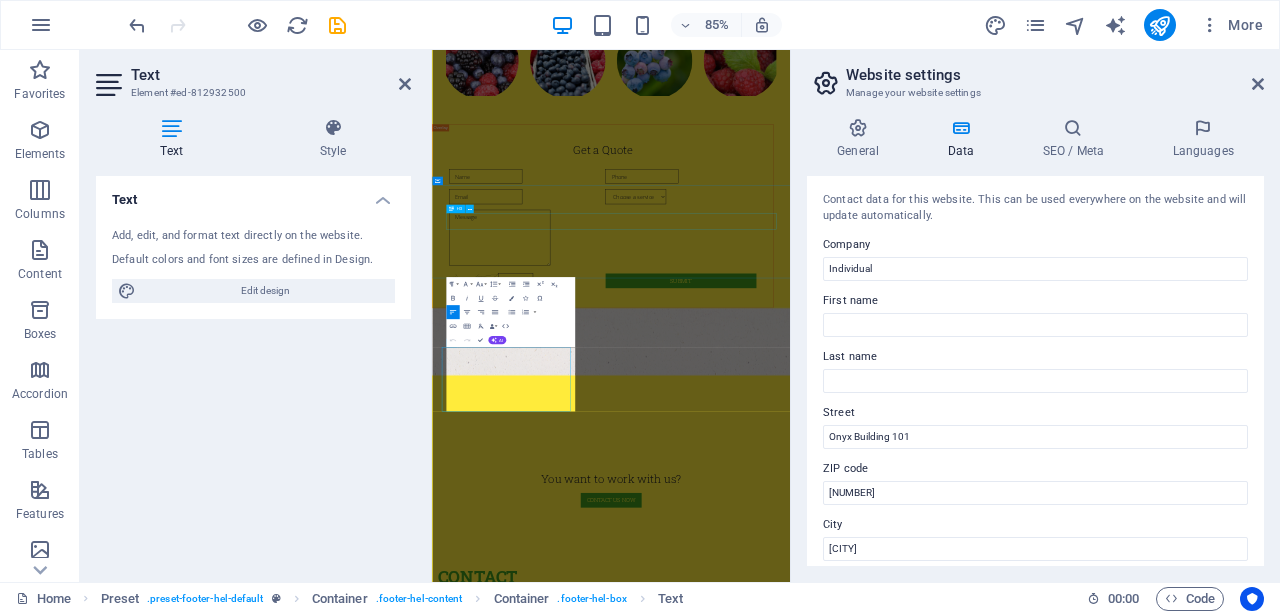 click on "You want to work with us?" at bounding box center (944, 1276) 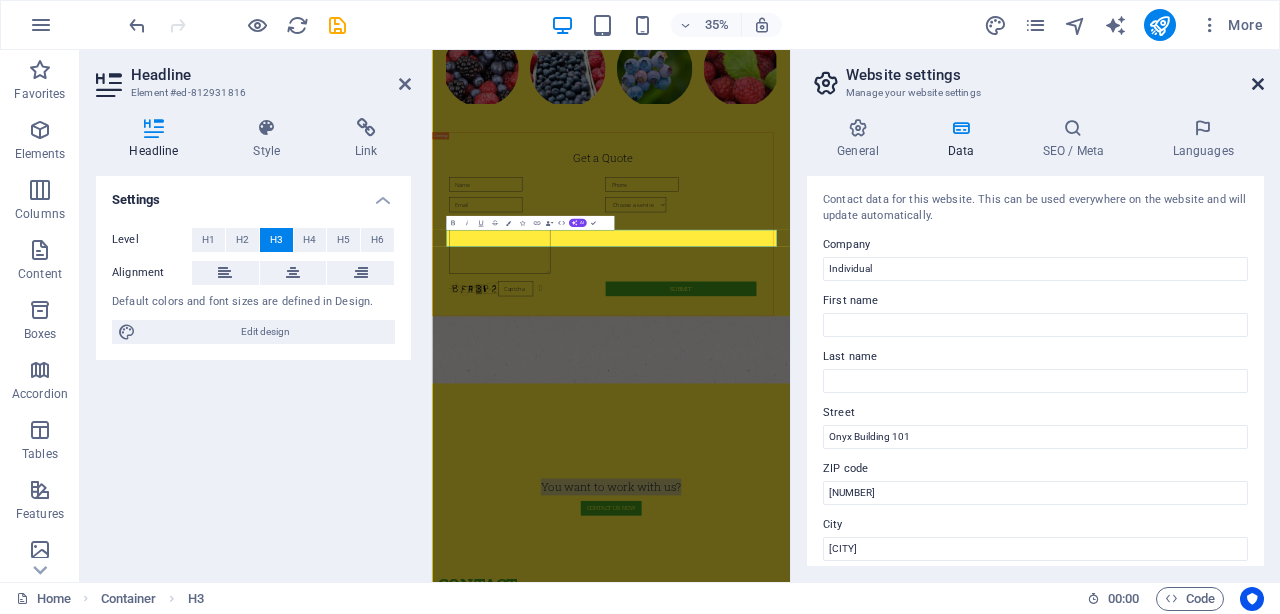click at bounding box center [1258, 84] 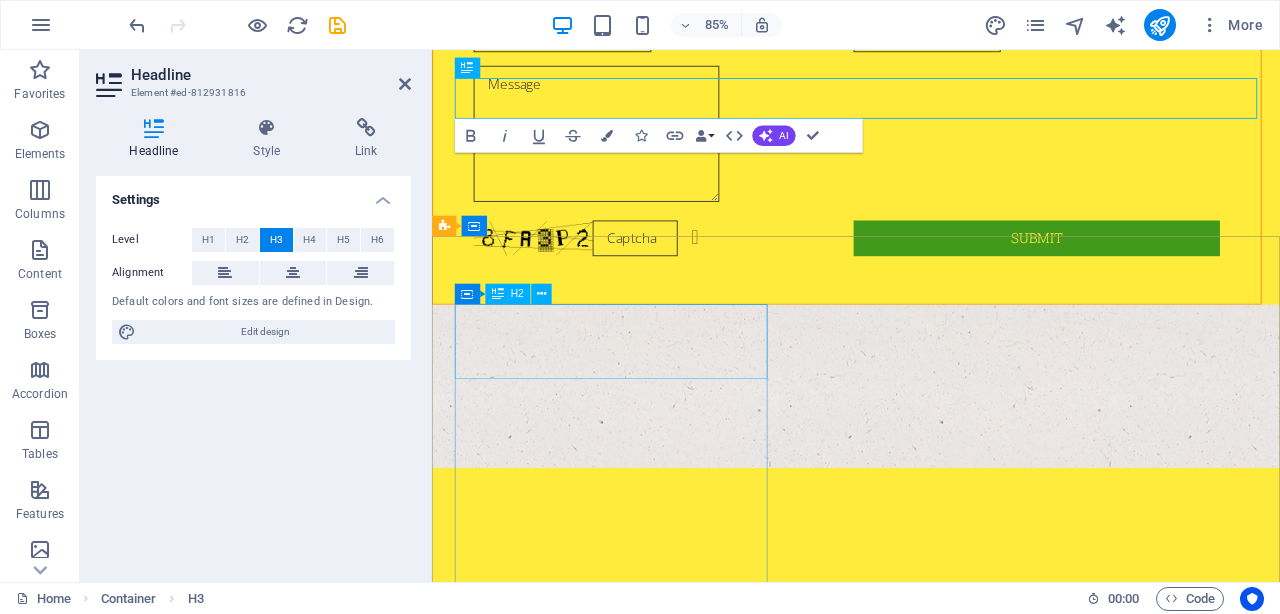scroll, scrollTop: 4372, scrollLeft: 0, axis: vertical 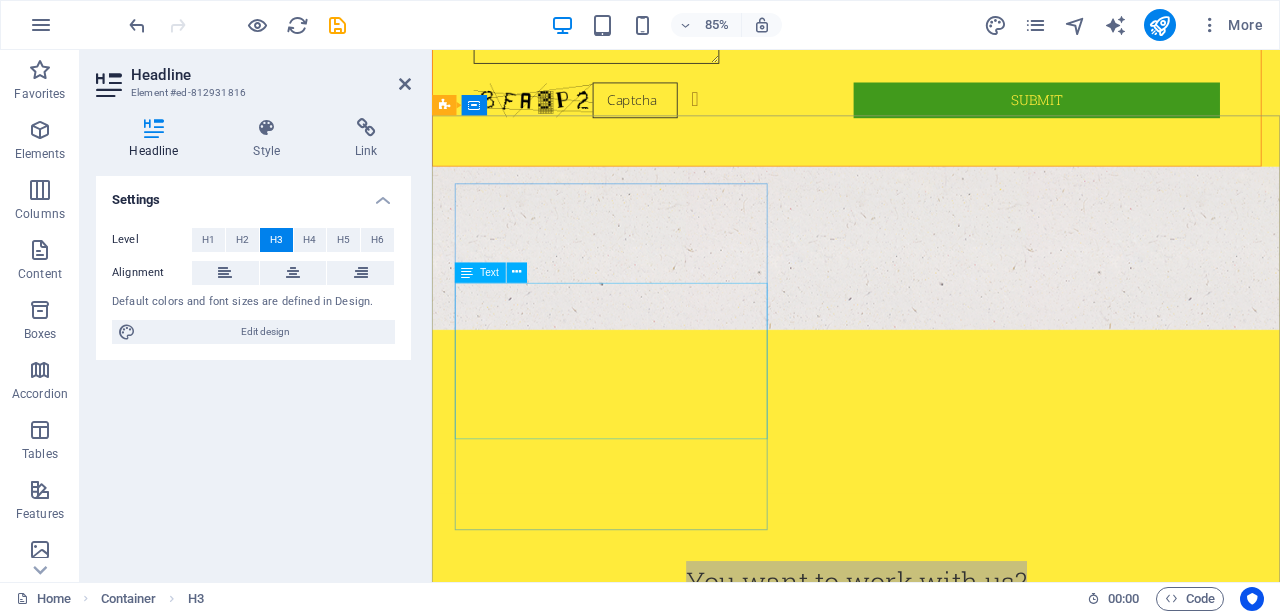 click on "Text" at bounding box center (489, 272) 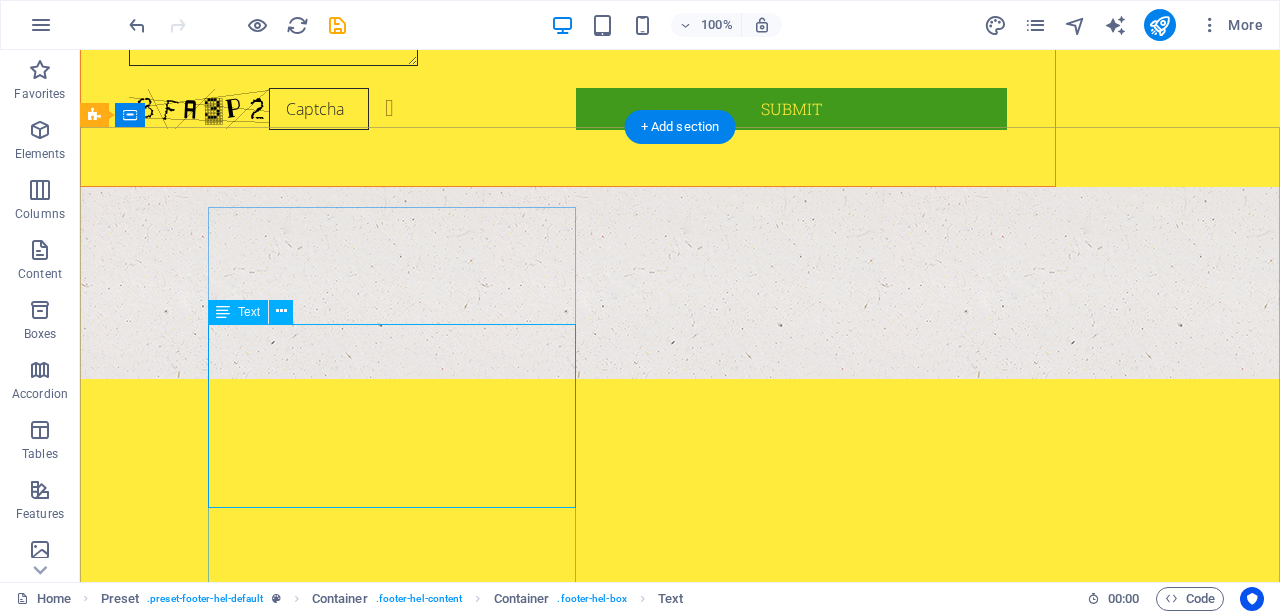 click on "Individual Onyx Building 101 , [CITY], [STATE] [POSTAL_CODE] [PHONE] [EMAIL] Legal Notice  |  Privacy" at bounding box center (568, 1125) 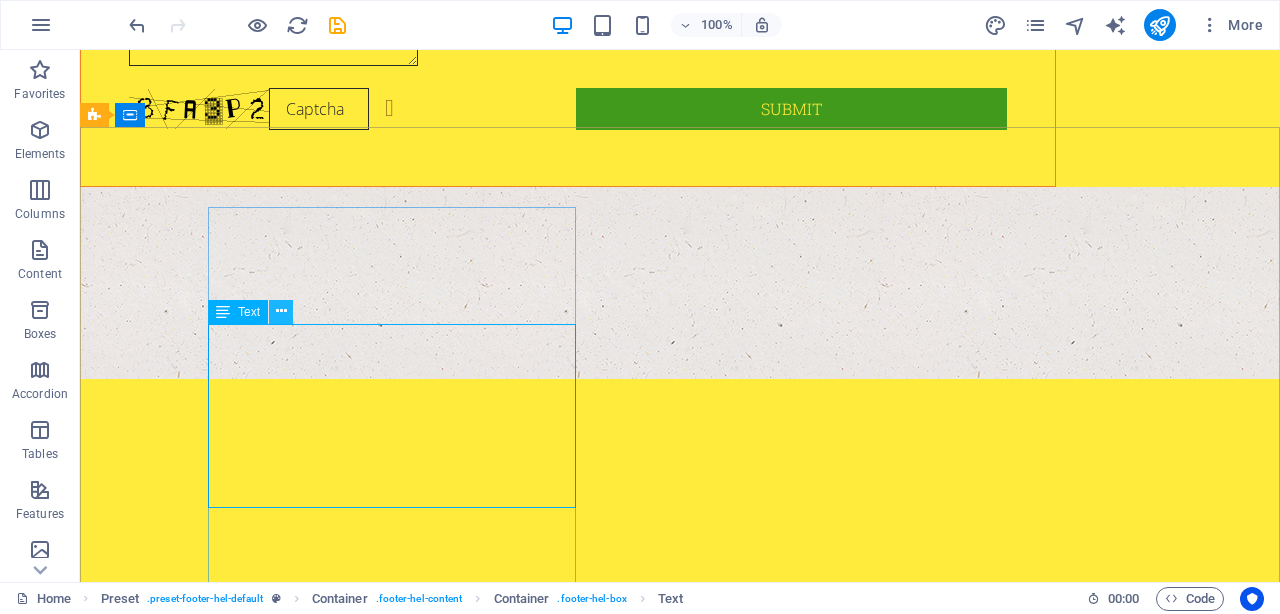 click at bounding box center [281, 311] 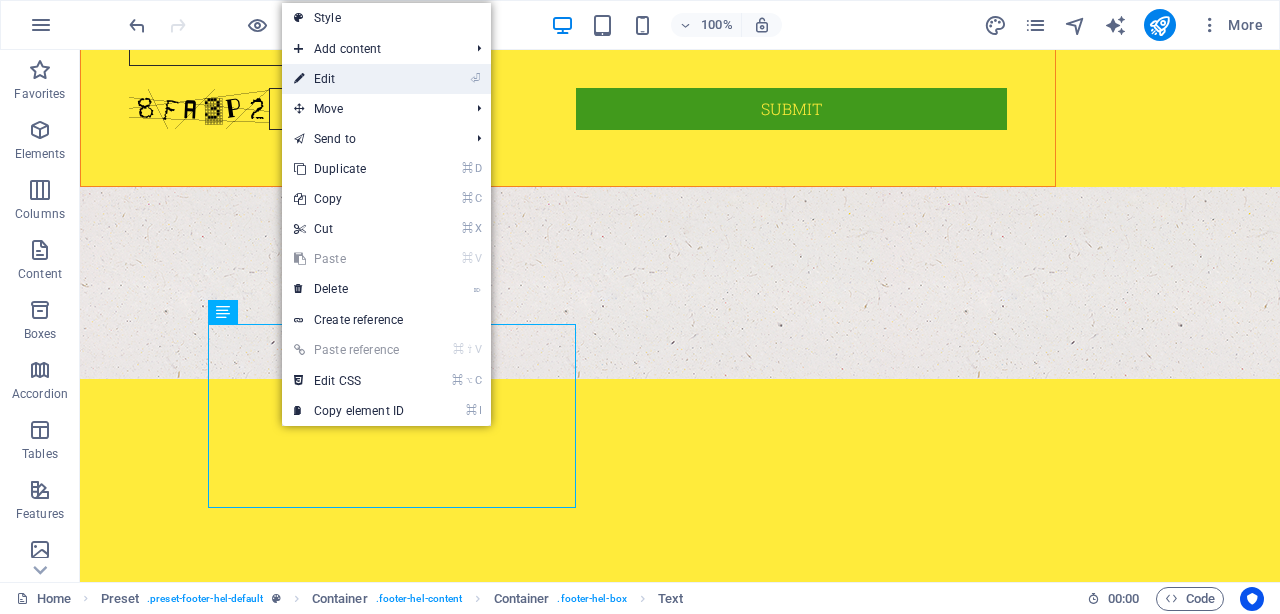 click on "⏎  Edit" at bounding box center [349, 79] 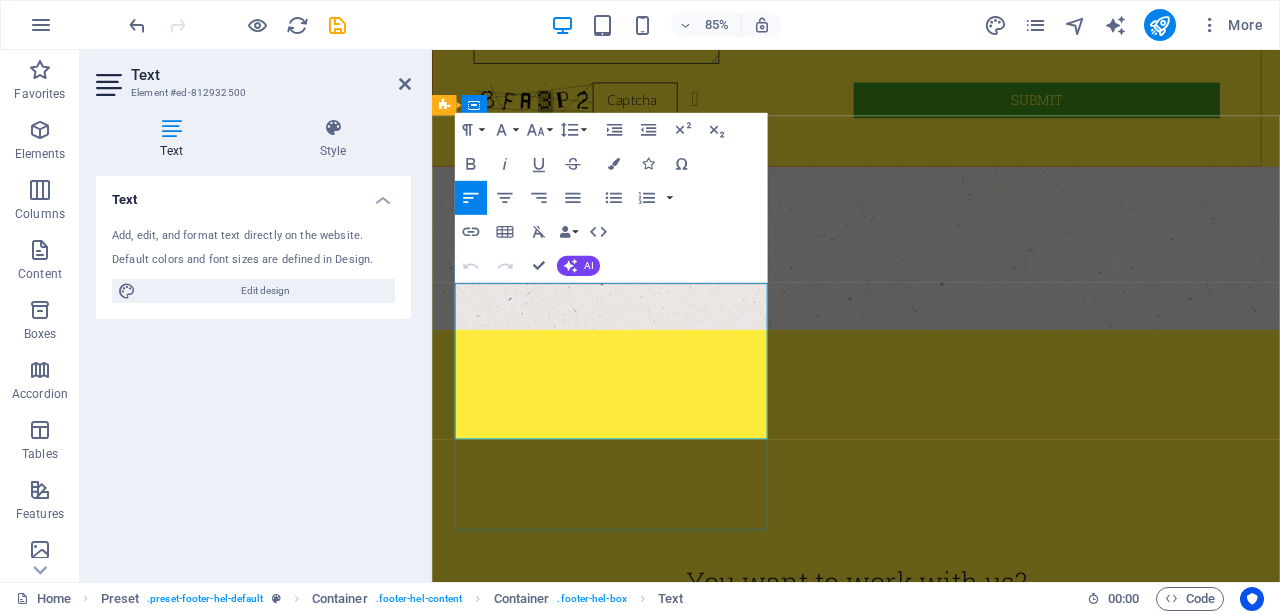 click on "Individual" at bounding box center [482, 1045] 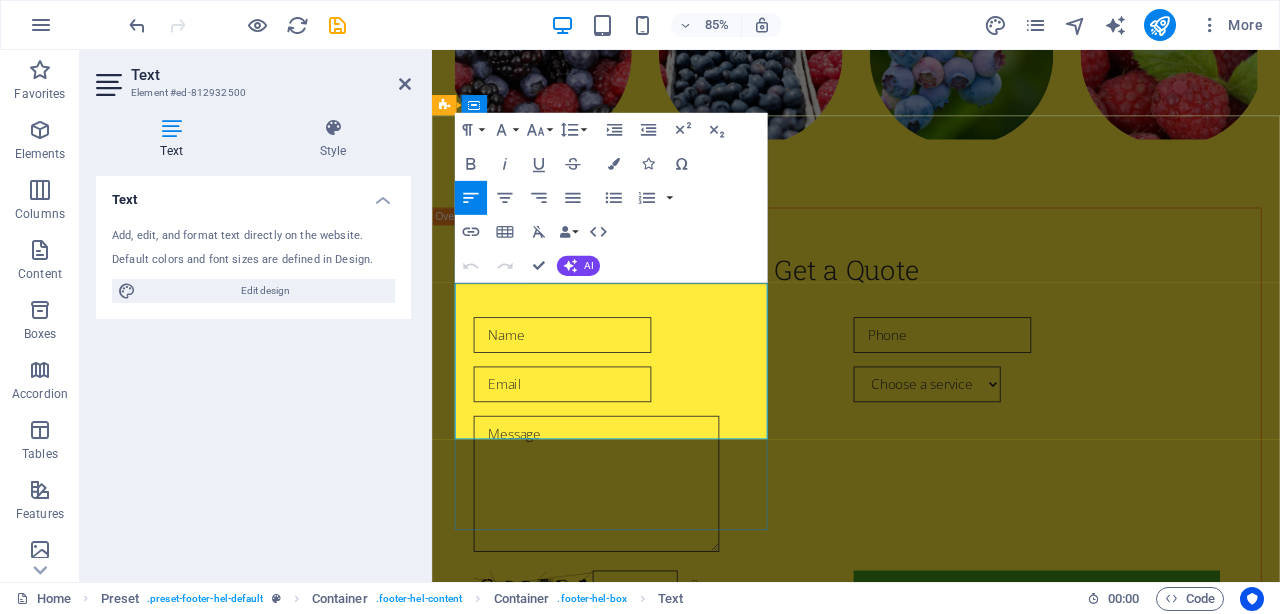 click on "Decrease Indent" at bounding box center [648, 130] 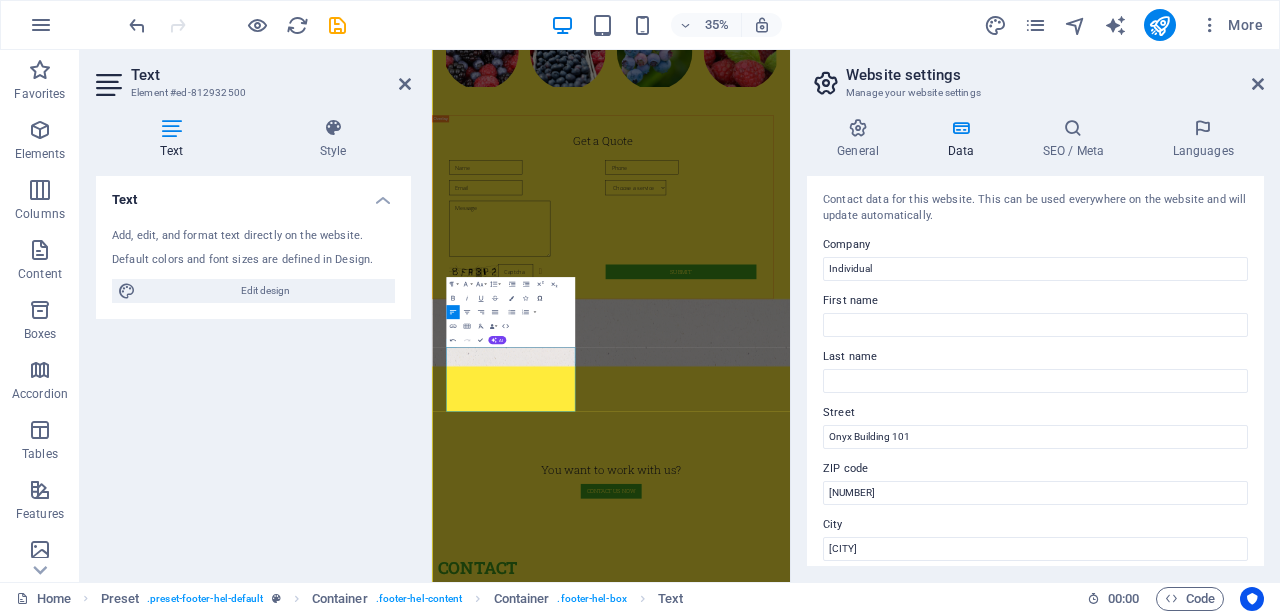 type 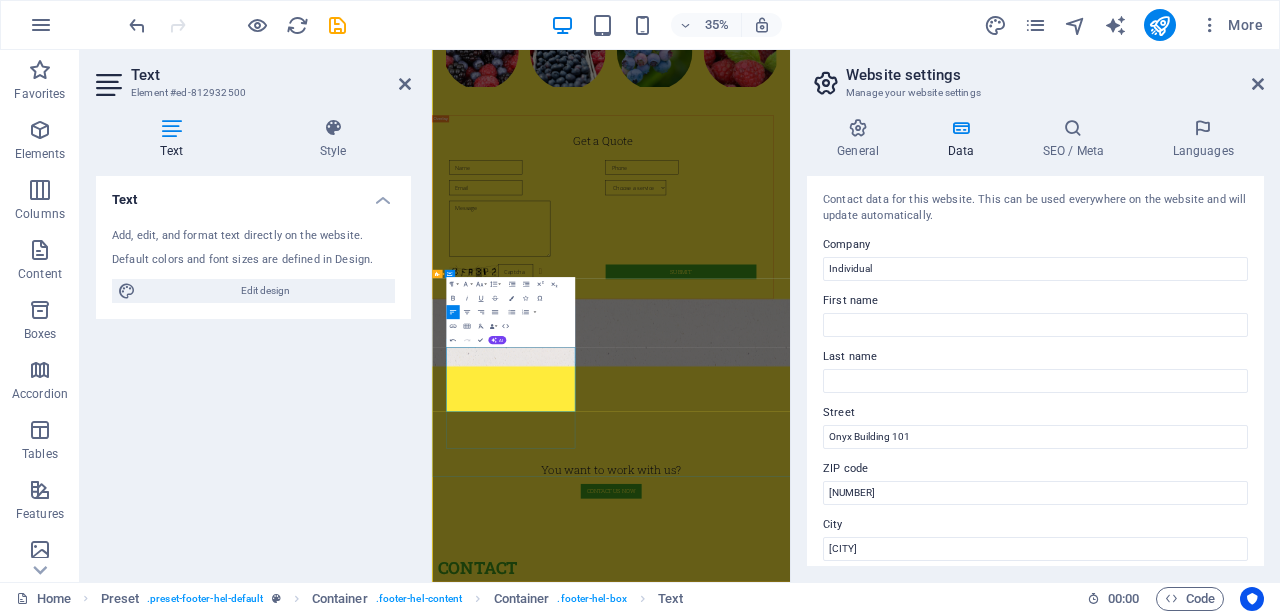 click at bounding box center (933, 1716) 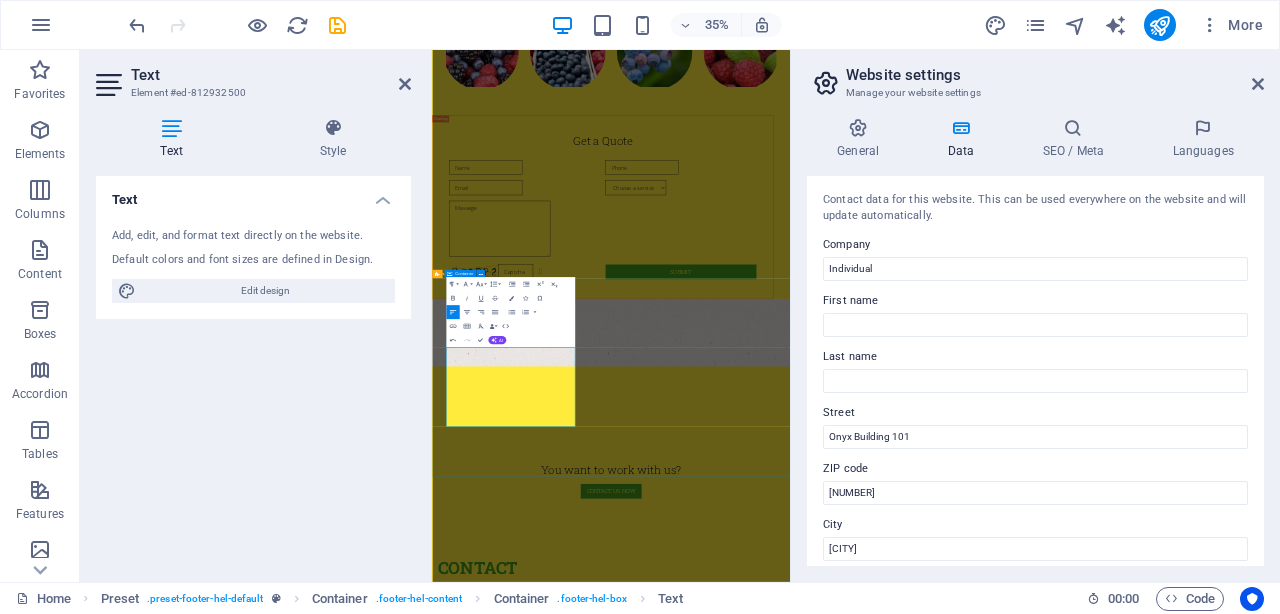 click on "Contact  Get in touch Businessl Building 101 ,  [CITY]   [ZIP] [PHONE]  [PHONE] [EMAIL] Legal Notice  |  Privacy   I have read and understand the privacy policy. Unreadable? Load new Submit" at bounding box center (943, 1829) 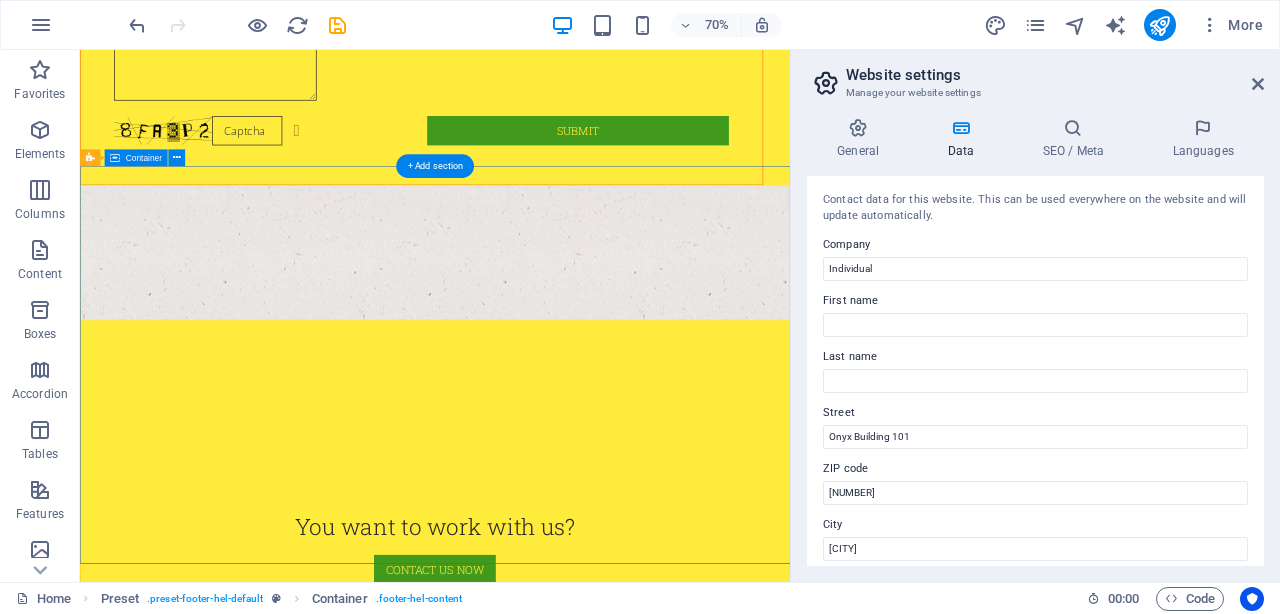scroll, scrollTop: 4357, scrollLeft: 0, axis: vertical 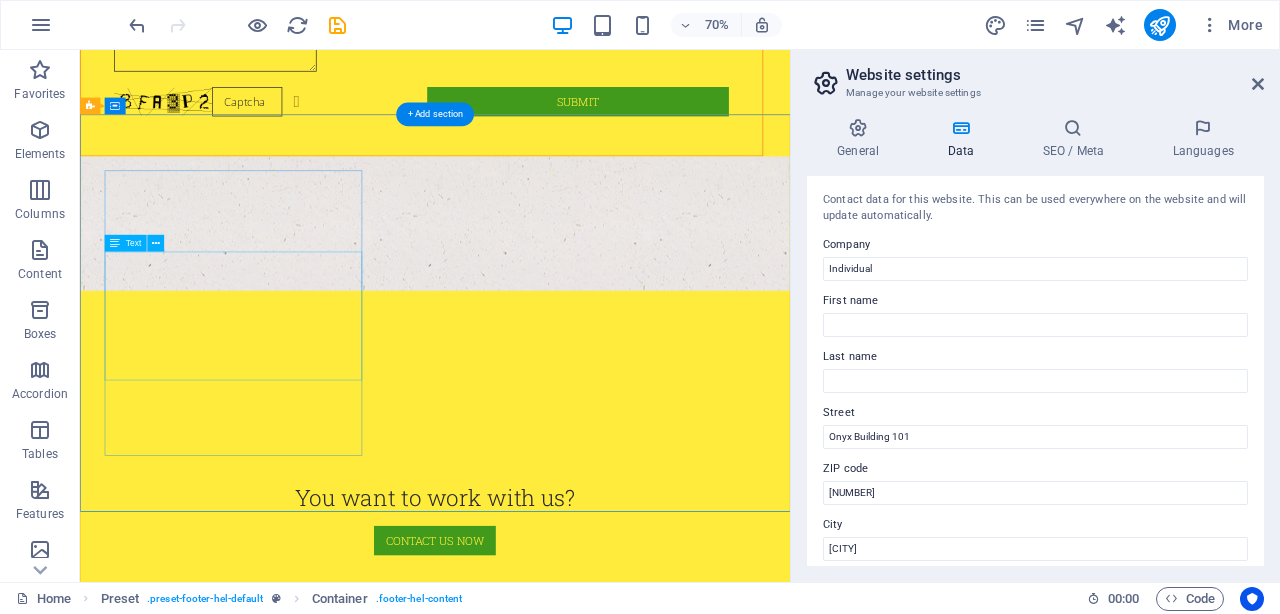 click on "Business Onyx Building 101 , [CITY], [STATE] [POSTAL_CODE] [PHONE] [EMAIL] Legal Notice  |  Privacy" at bounding box center [568, 1140] 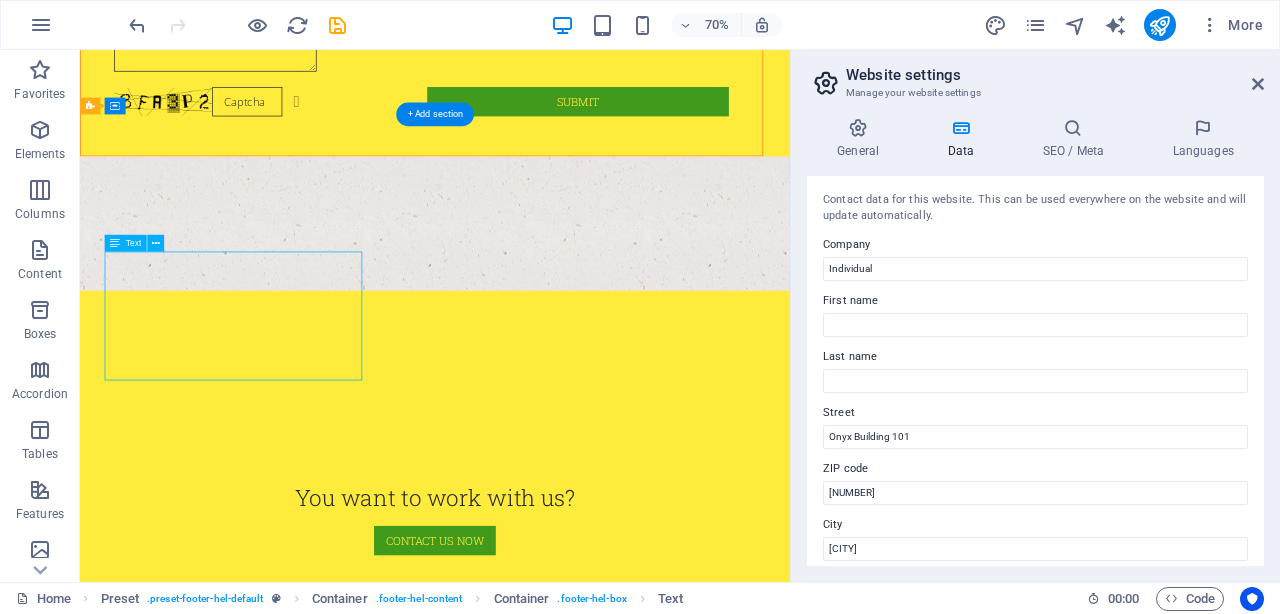 click on "Business Onyx Building 101 , [CITY], [STATE] [POSTAL_CODE] [PHONE] [EMAIL] Legal Notice  |  Privacy" at bounding box center [568, 1140] 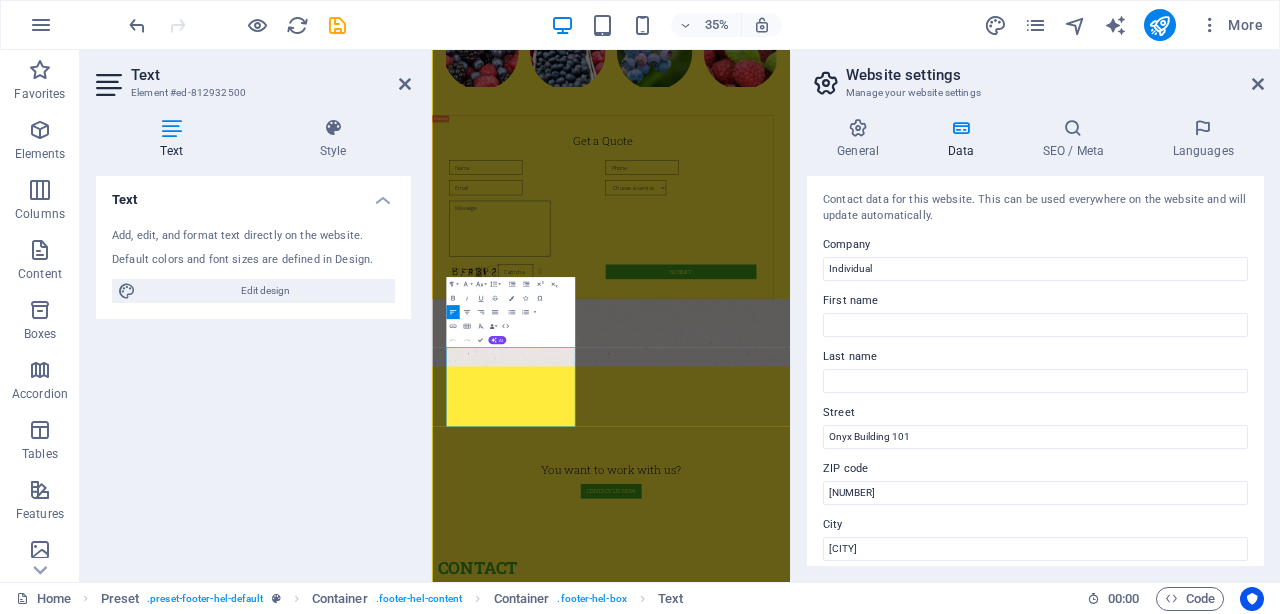 click on "Text Add, edit, and format text directly on the website. Default colors and font sizes are defined in Design. Edit design Alignment Left aligned Centered Right aligned" at bounding box center (253, 371) 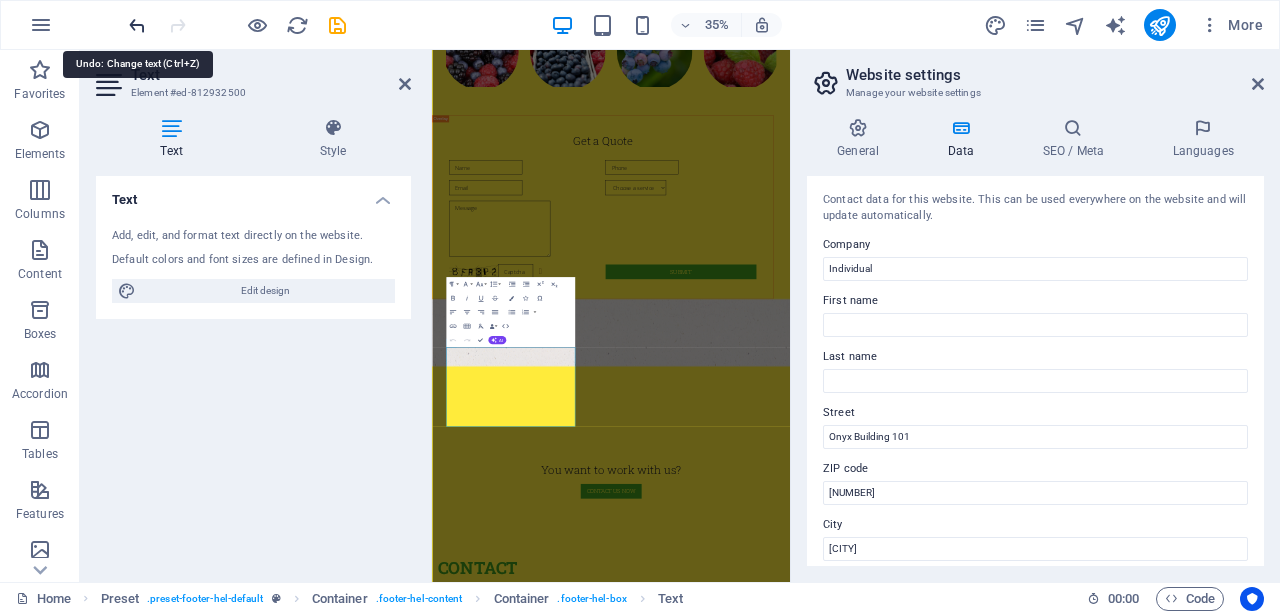click at bounding box center (137, 25) 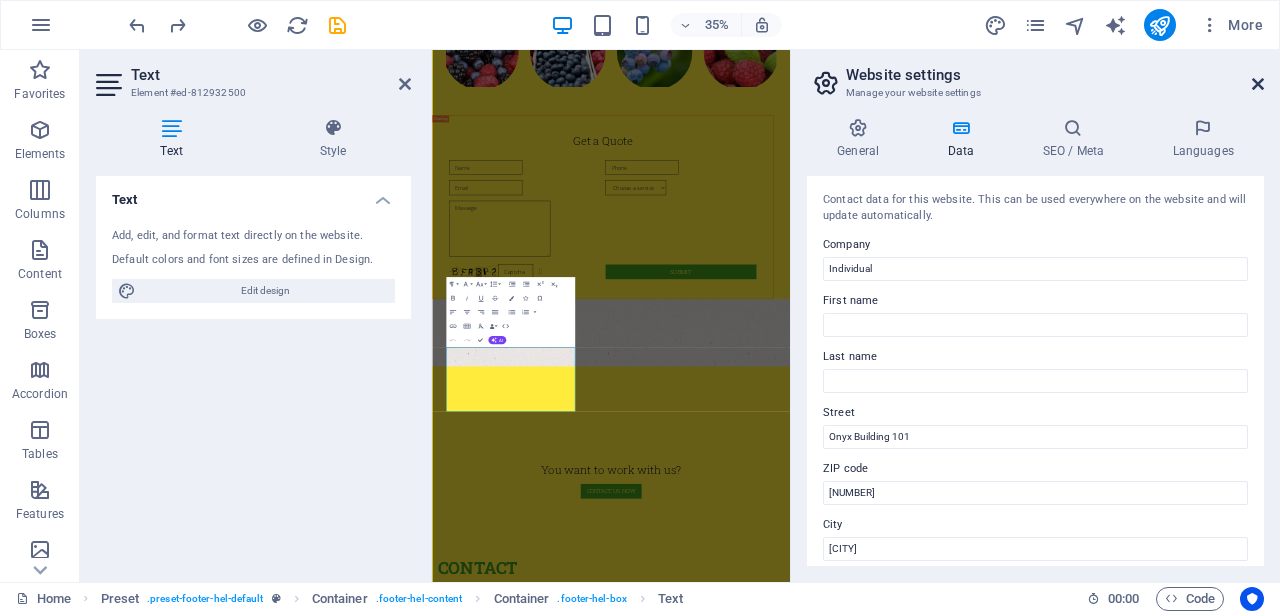 click at bounding box center (1258, 84) 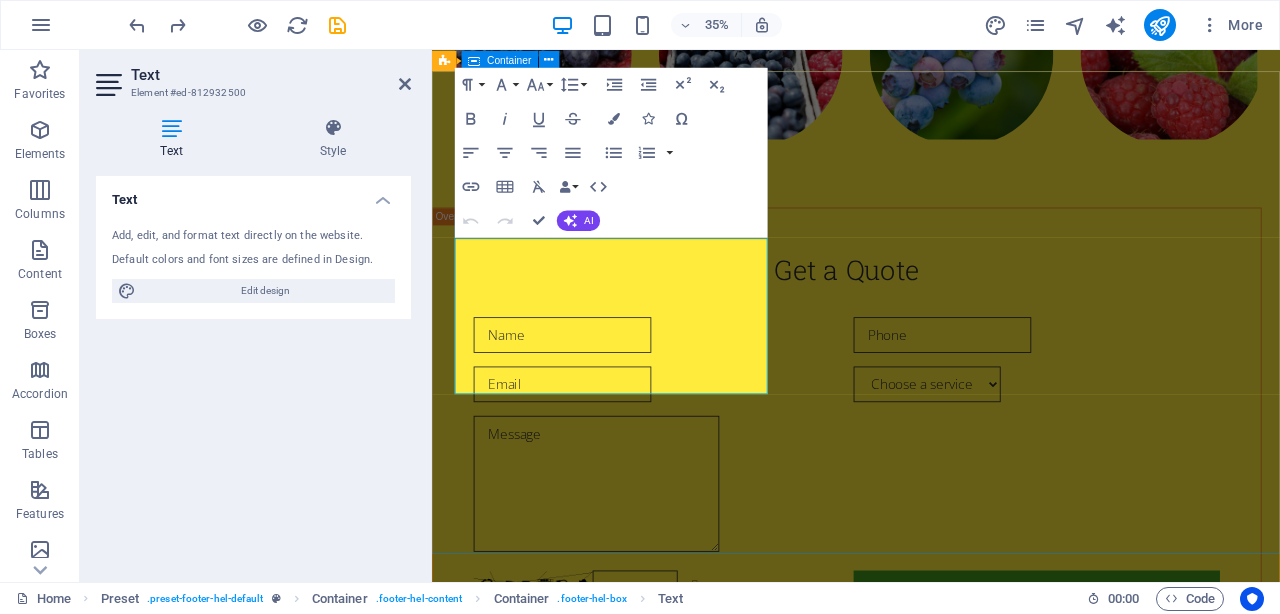 scroll, scrollTop: 4424, scrollLeft: 0, axis: vertical 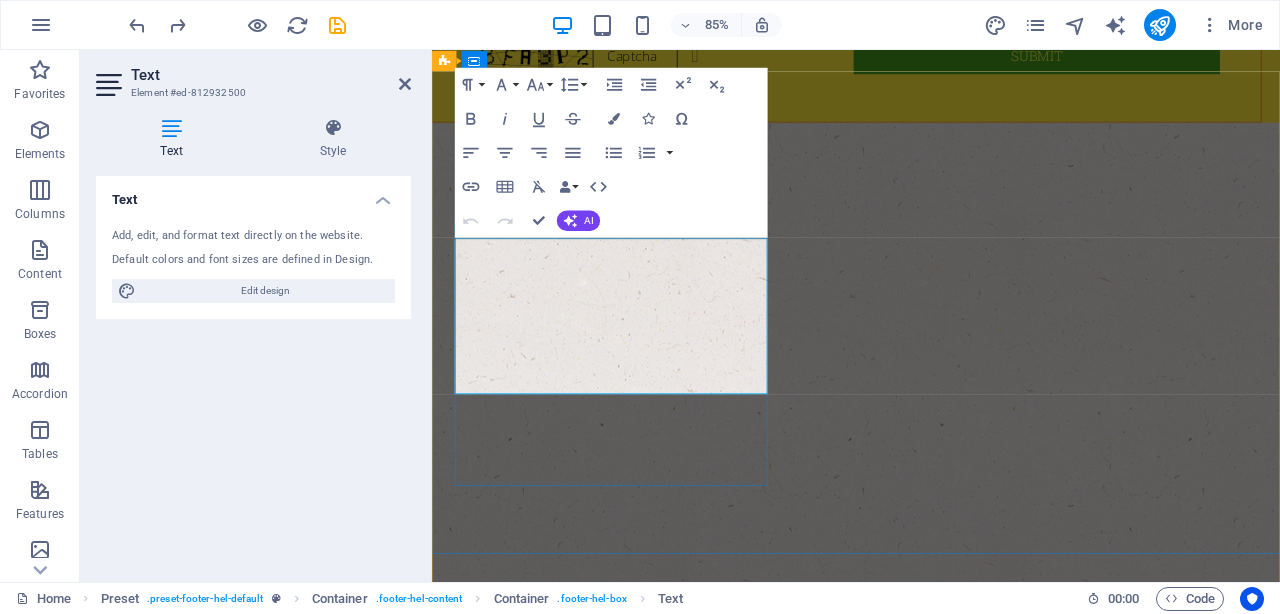click on "Individual Onyx Building 101 , [CITY], [STATE] [POSTAL_CODE] [PHONE] [EMAIL] Legal Notice  |  Privacy" at bounding box center (920, 1073) 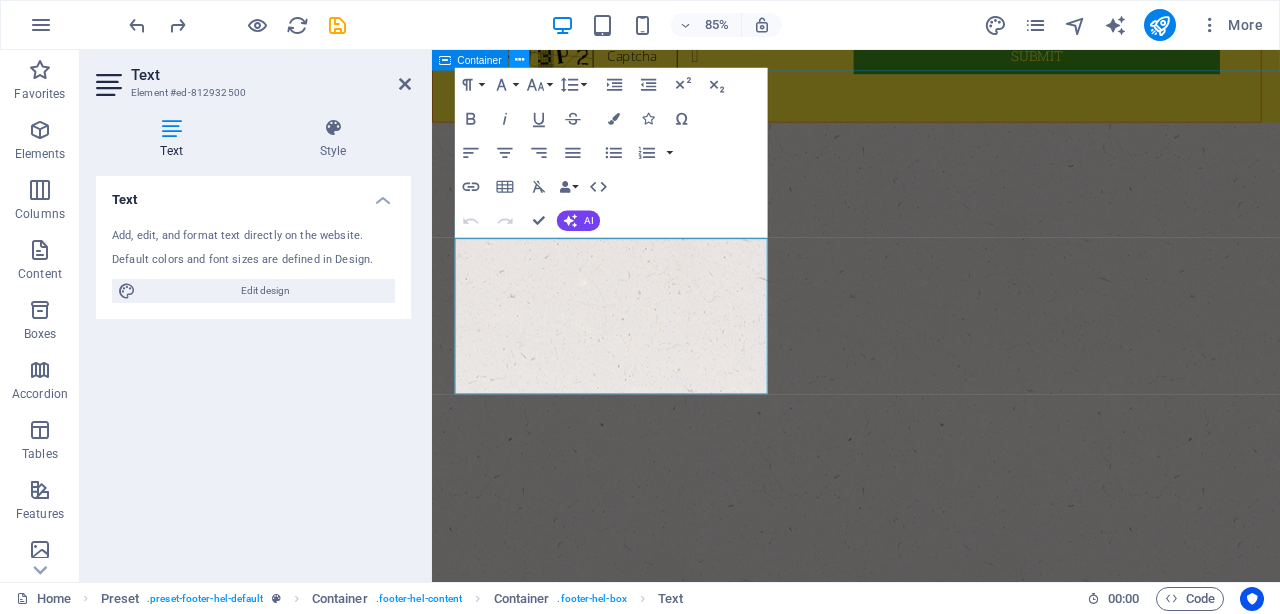 click at bounding box center (519, 60) 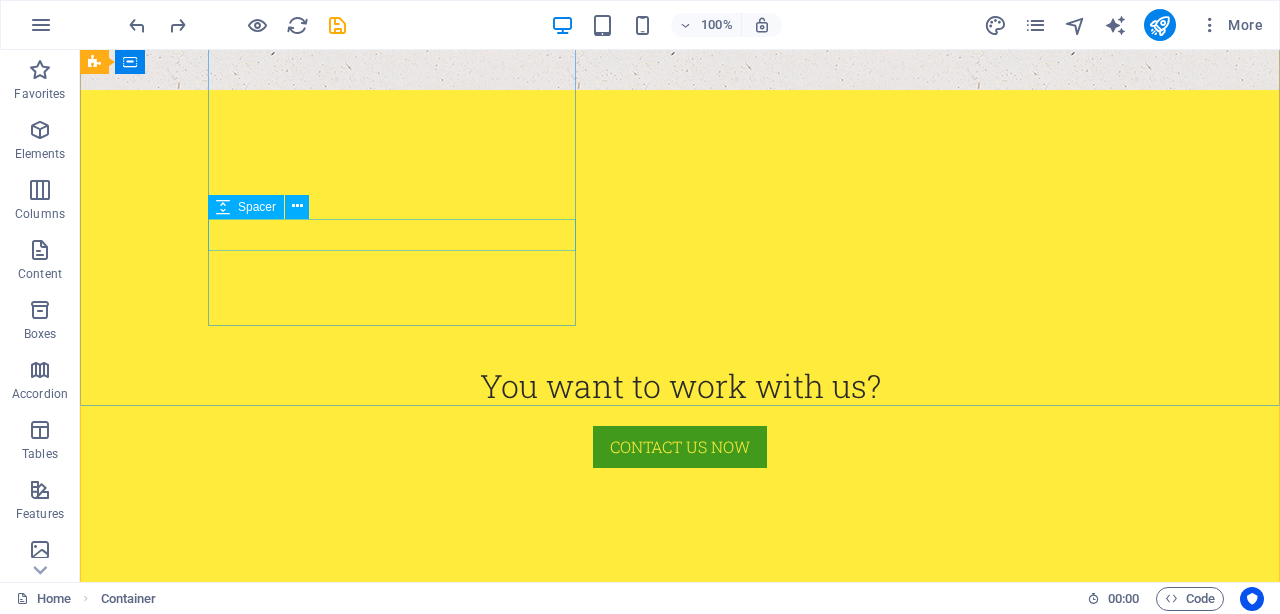 scroll, scrollTop: 4785, scrollLeft: 0, axis: vertical 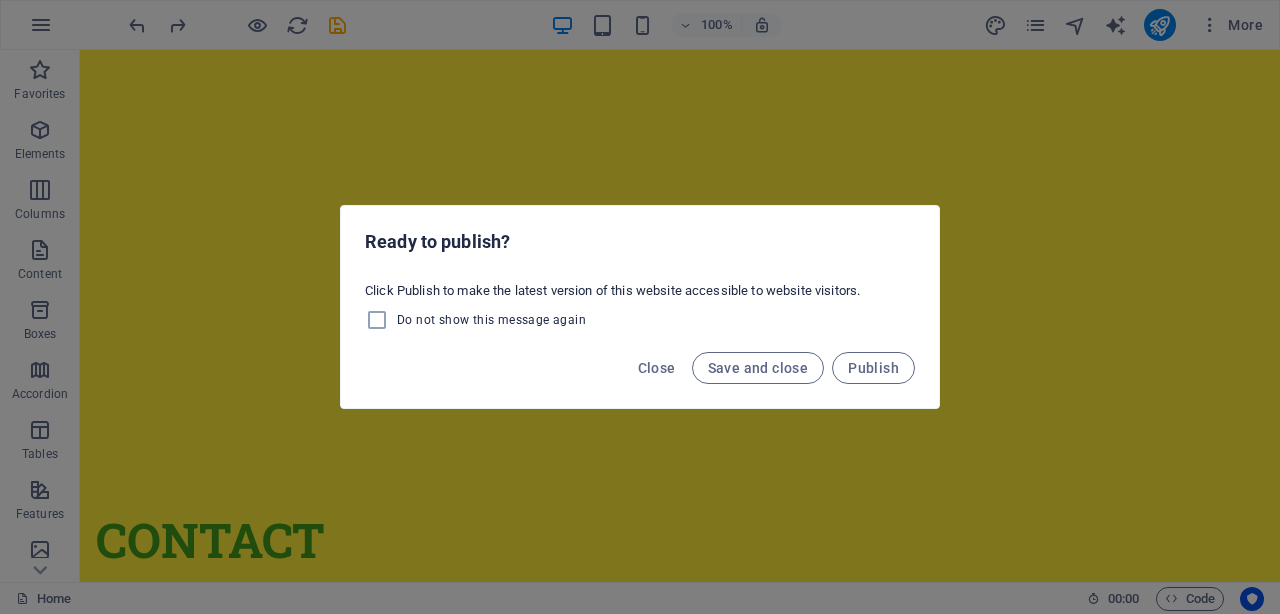 click on "Ready to publish? Click Publish to make the latest version of this website accessible to website visitors. Do not show this message again Close Save and close Publish" at bounding box center (640, 307) 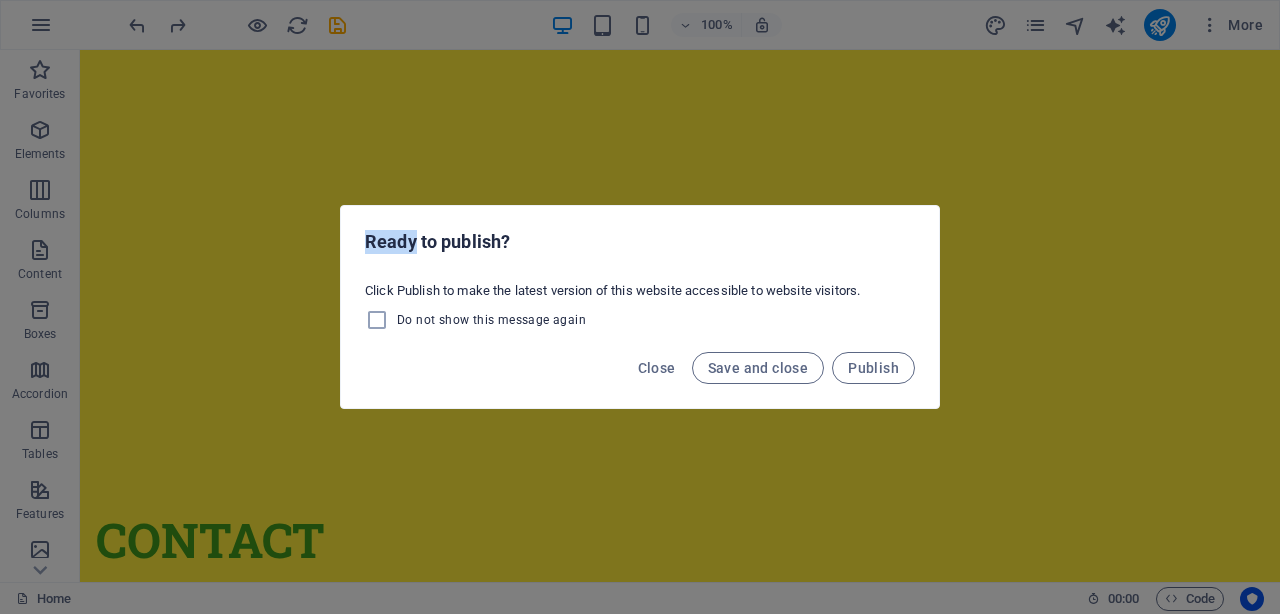 click on "Ready to publish? Click Publish to make the latest version of this website accessible to website visitors. Do not show this message again Close Save and close Publish" at bounding box center (640, 307) 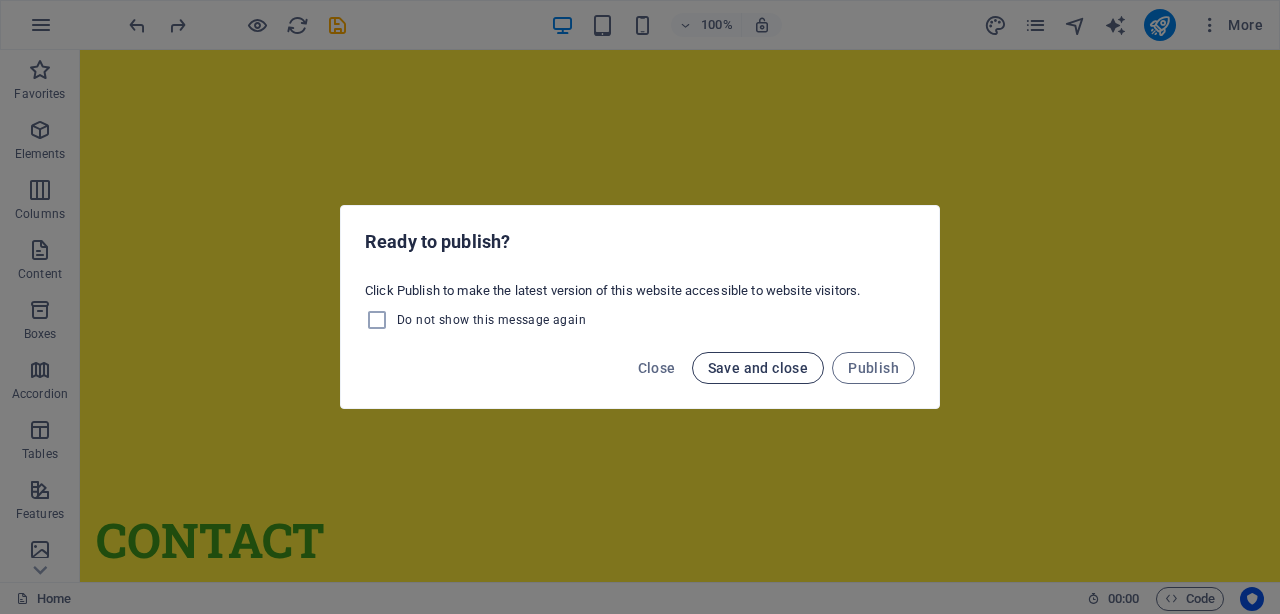 click on "Save and close" at bounding box center (758, 368) 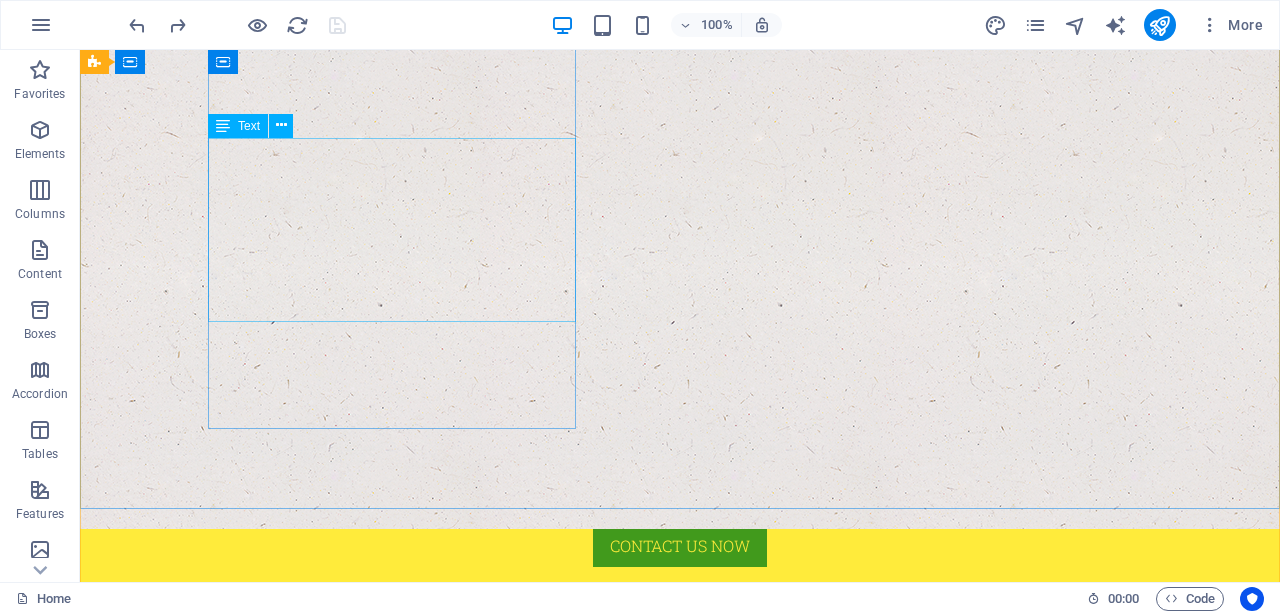 scroll, scrollTop: 4557, scrollLeft: 0, axis: vertical 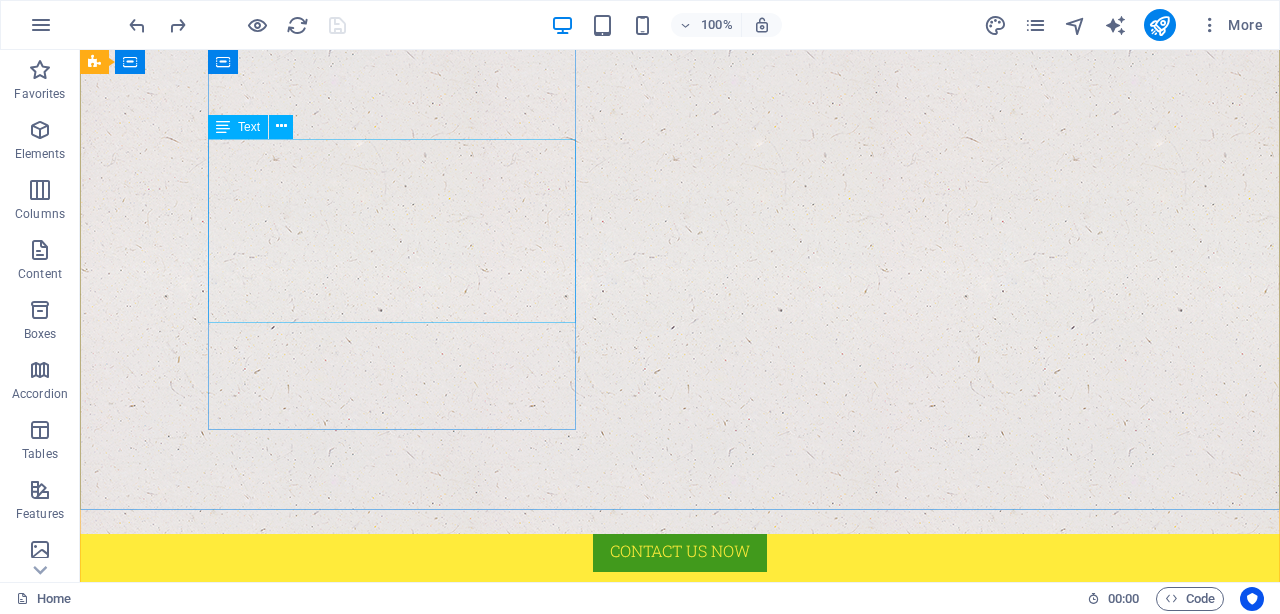click on "Individual Onyx Building 101 , [CITY], [STATE] [POSTAL_CODE] [PHONE] [EMAIL] Legal Notice  |  Privacy" at bounding box center (568, 940) 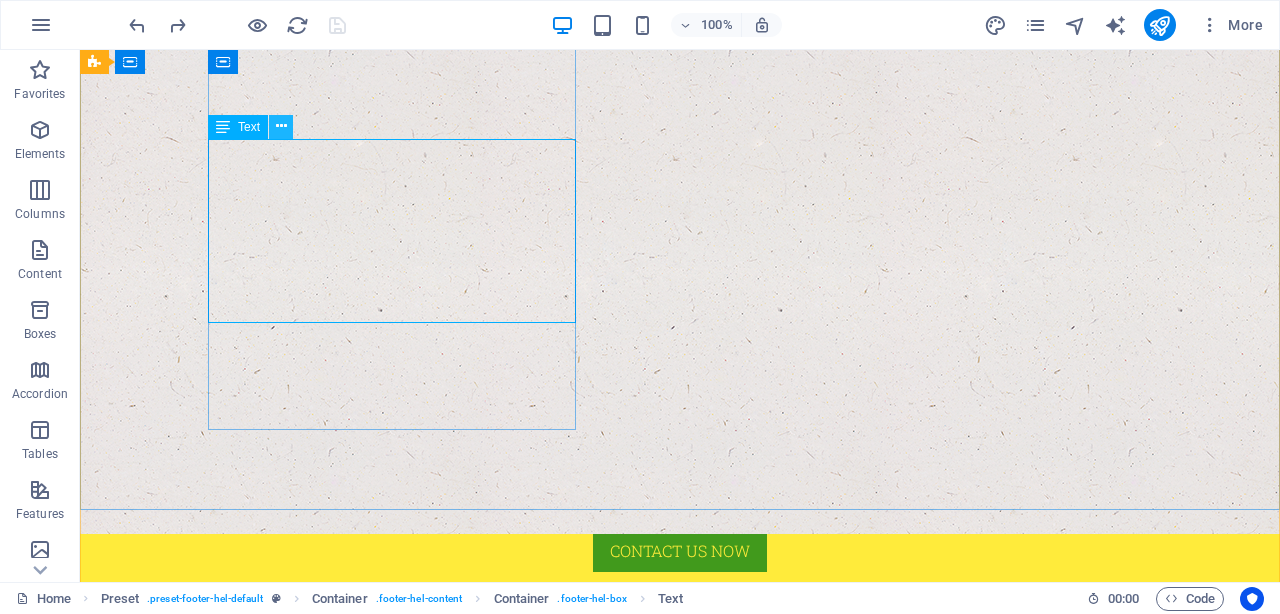 click at bounding box center [281, 126] 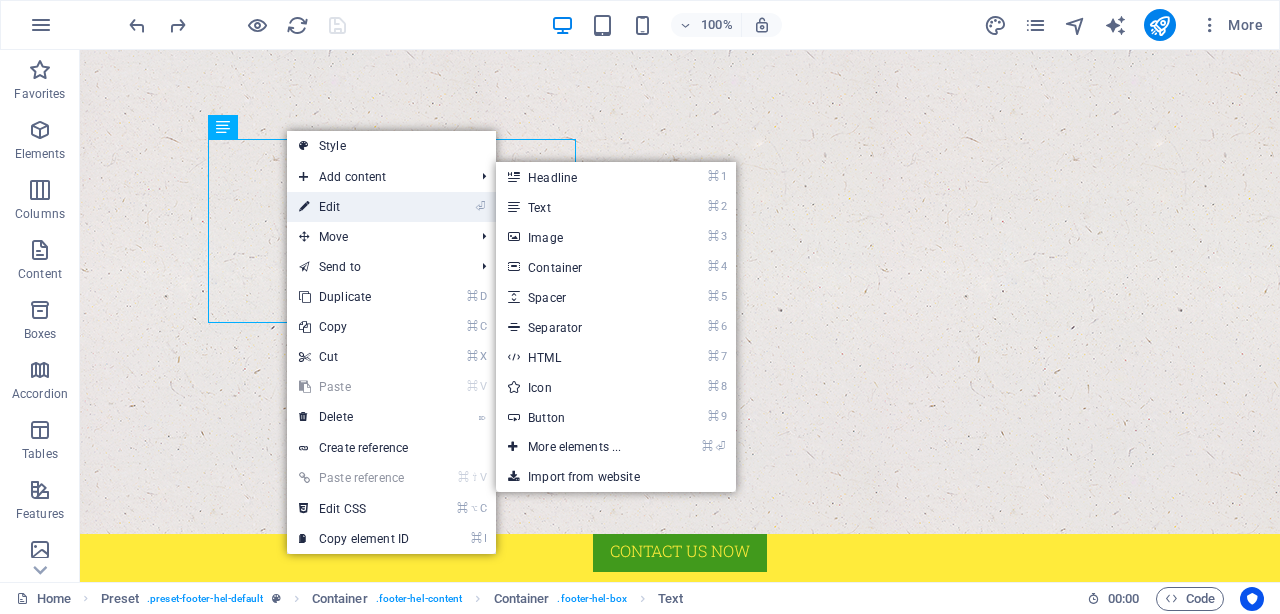 click on "⏎  Edit" at bounding box center [354, 207] 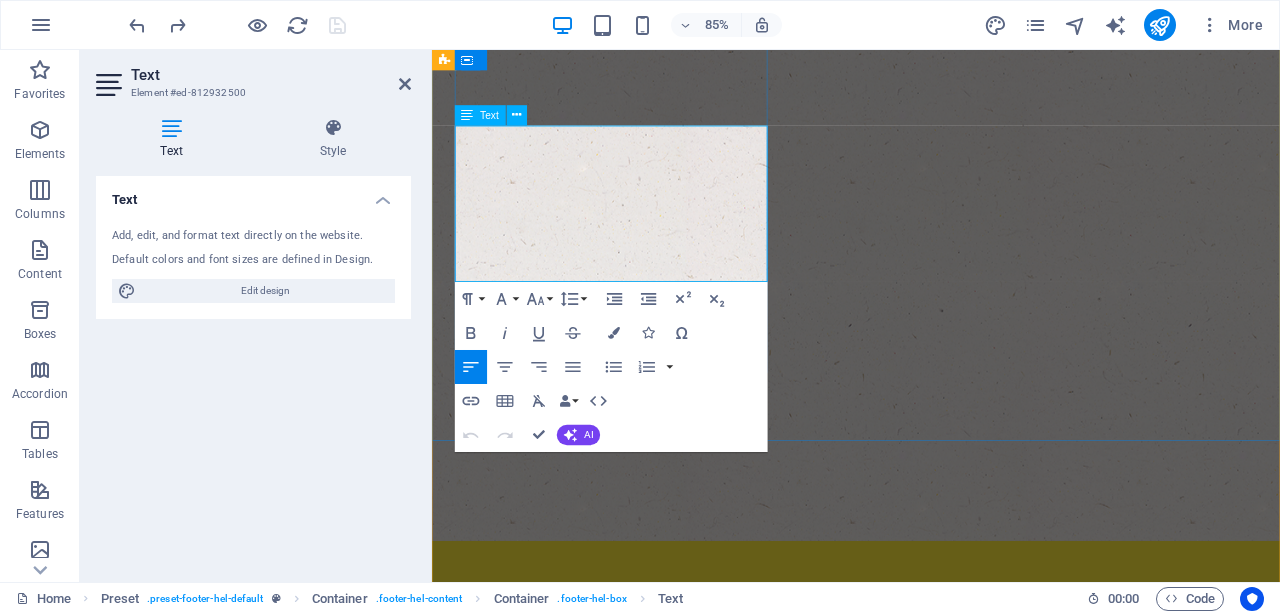 click at bounding box center (933, 956) 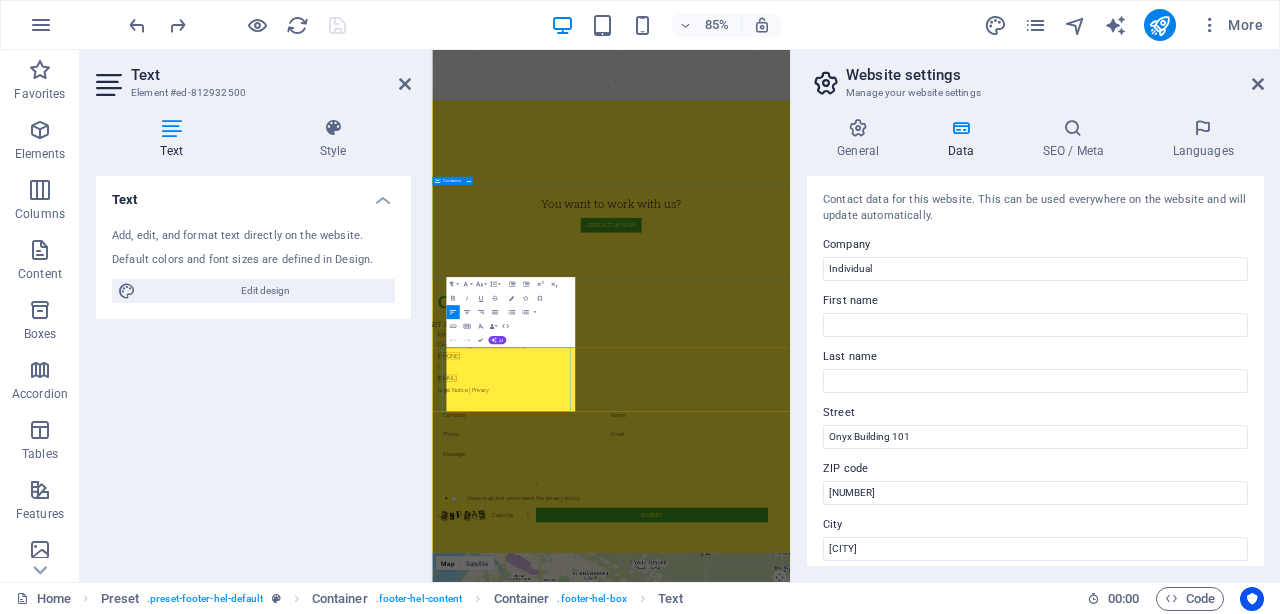 scroll, scrollTop: 3797, scrollLeft: 0, axis: vertical 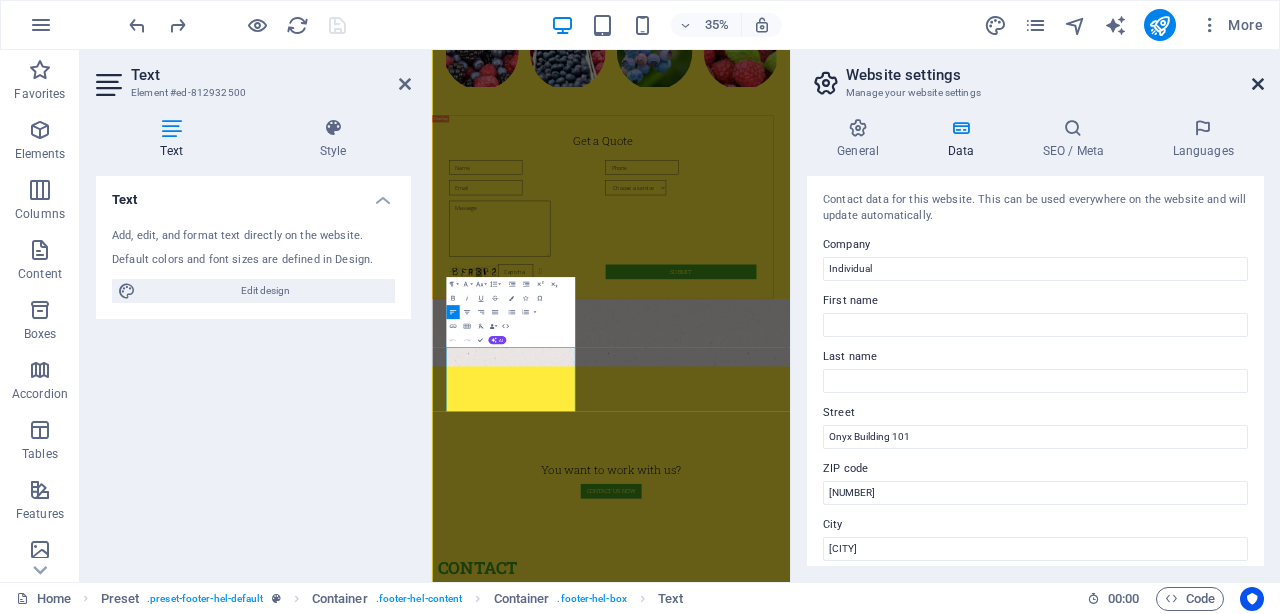 click at bounding box center (1258, 84) 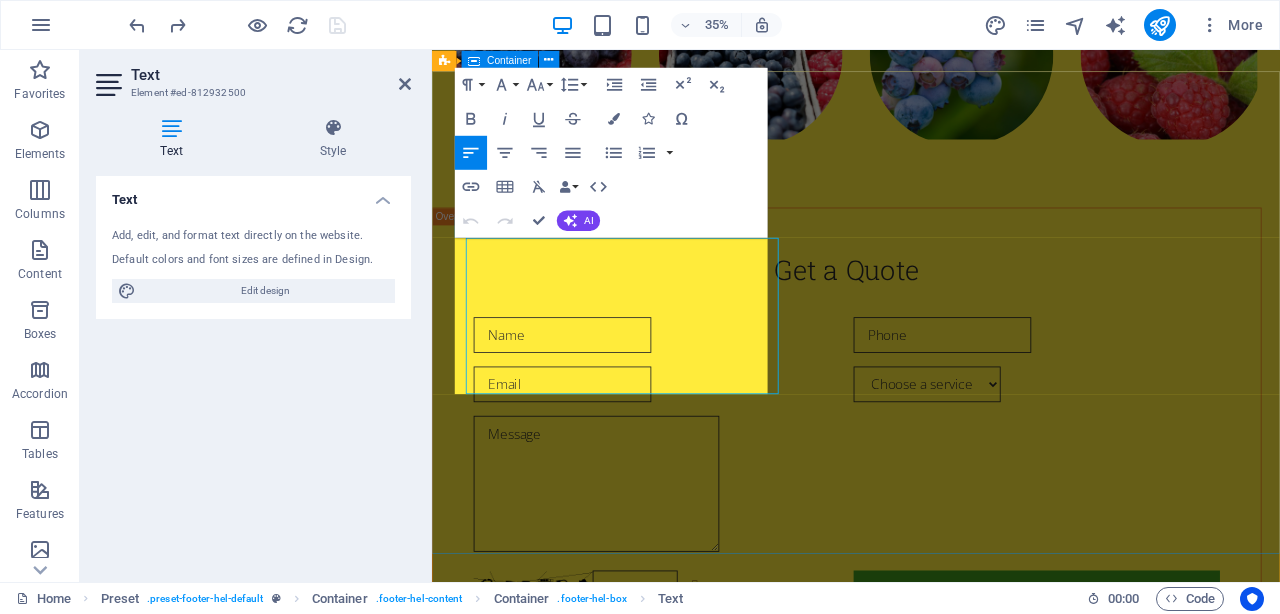 scroll, scrollTop: 4424, scrollLeft: 0, axis: vertical 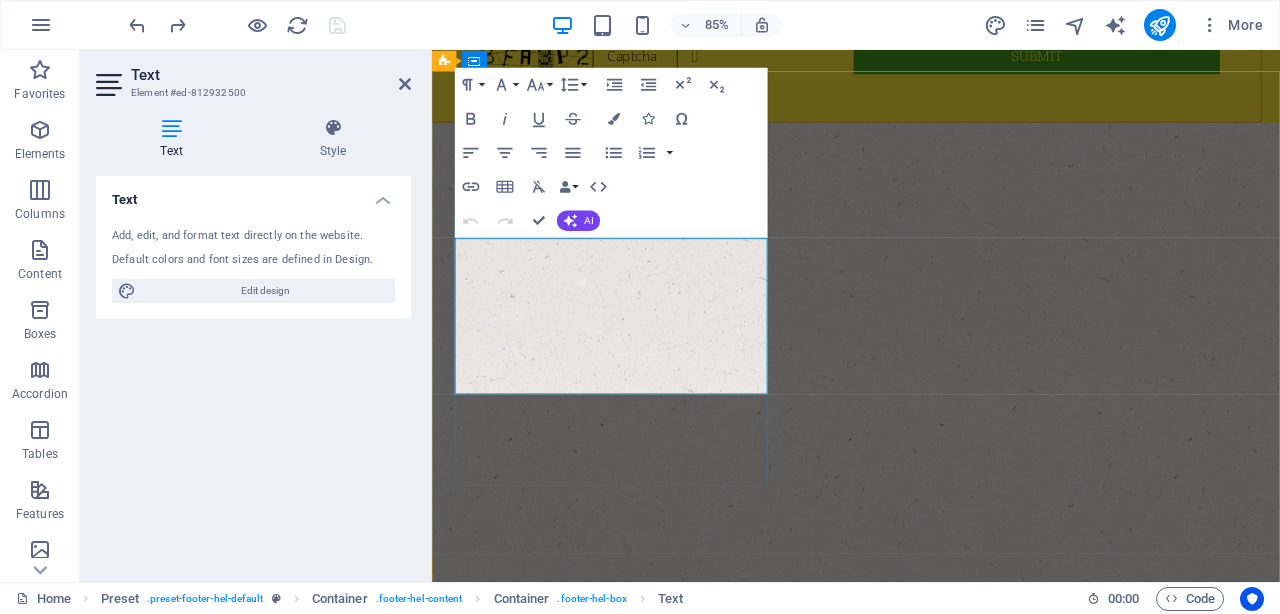 click on "[PHONE]" at bounding box center (480, 1057) 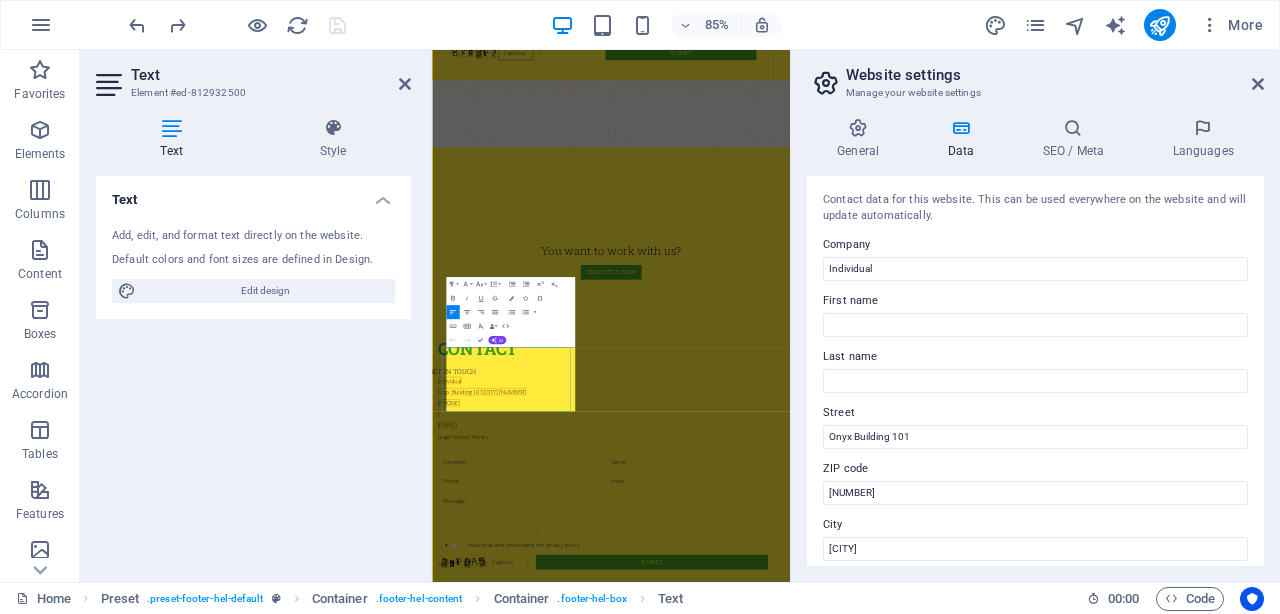 scroll, scrollTop: 3797, scrollLeft: 0, axis: vertical 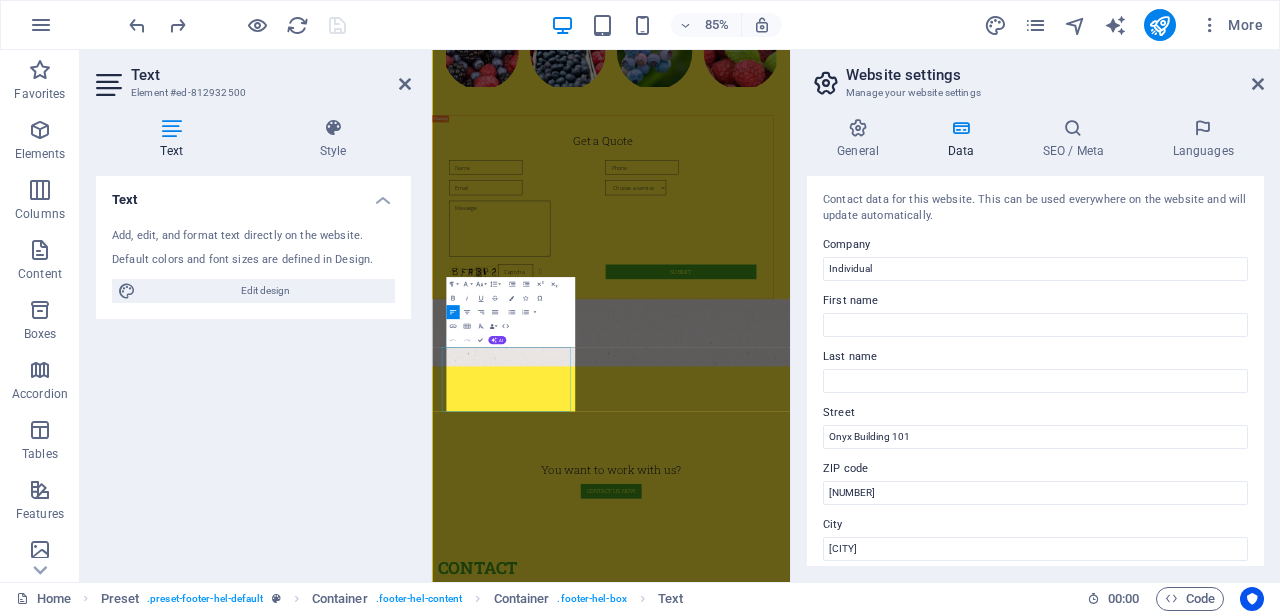 click on "Company First name Last name Street ZIP code City Email Phone Mobile Fax Custom field 1 Custom field 2 Custom field 3 Custom field 4 Custom field 5 Custom field 6 HTML Undo Redo Confirm (⌘+⏎) AI Improve Make shorter Make longer Fix spelling & grammar Translate to English Generate text" at bounding box center (510, 312) 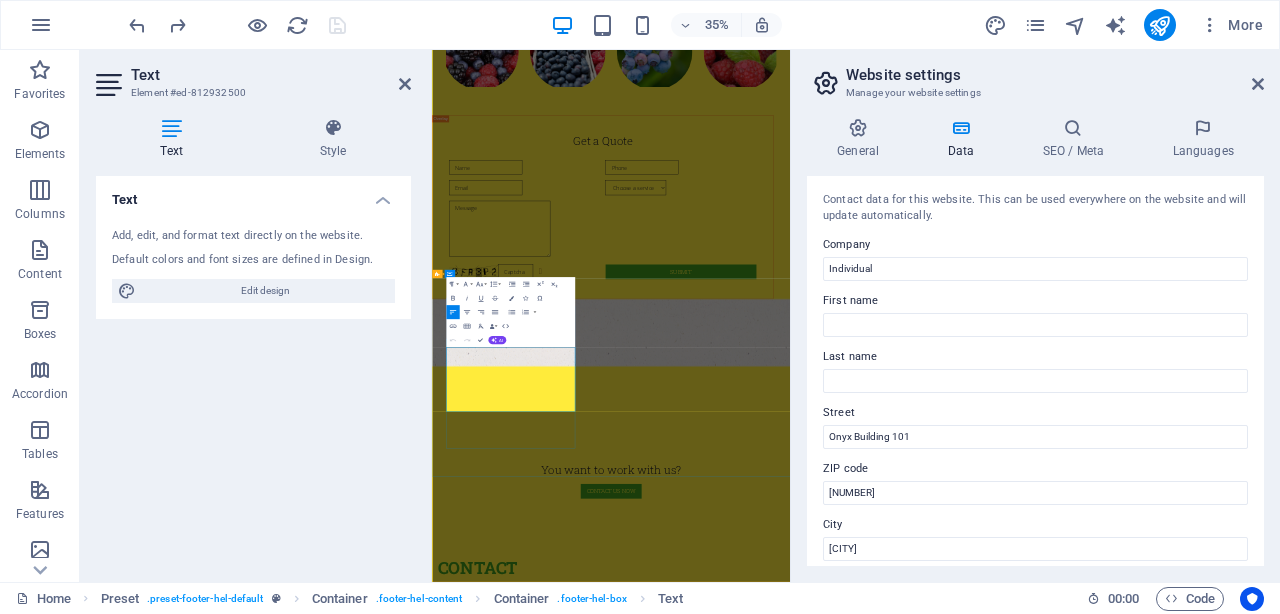 click on "[PHONE]" at bounding box center (480, 1684) 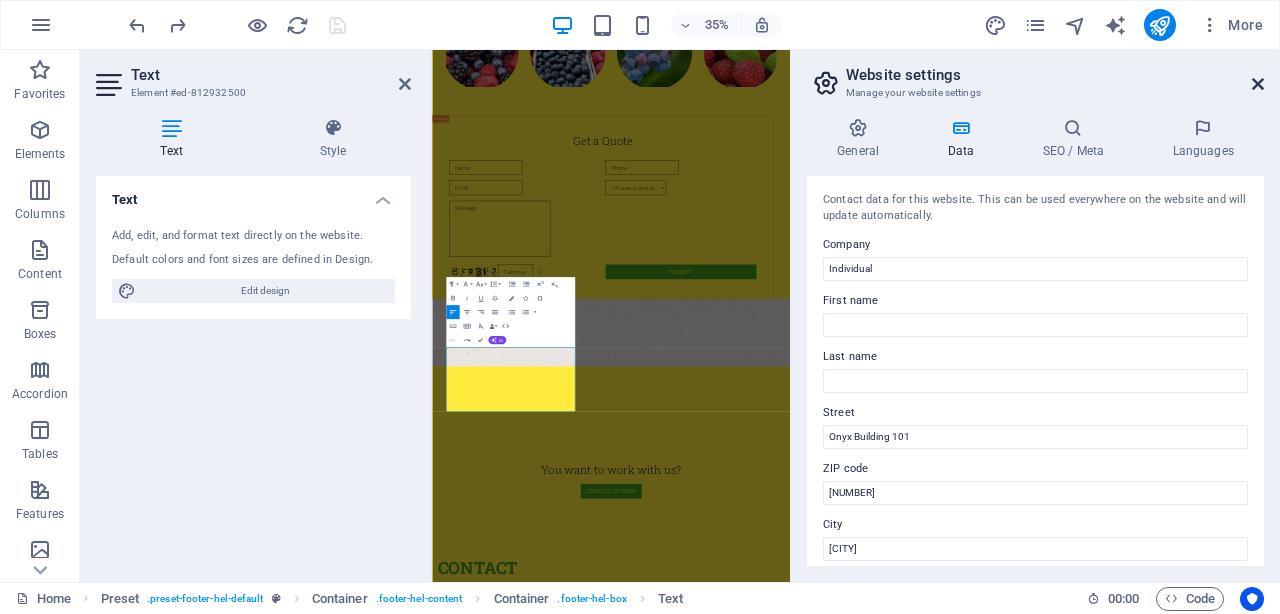 click at bounding box center [1258, 84] 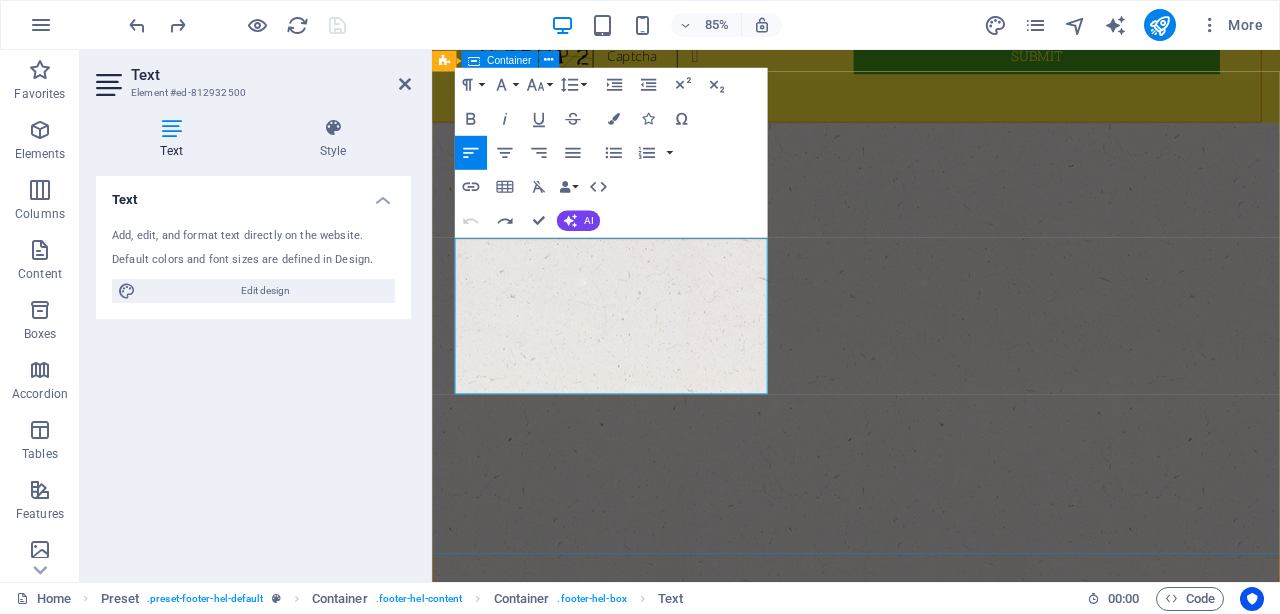 click on "Contact  Get in touch Individual [LAST NAME] Building 101 ,  [CITY]   [ZIP] [PHONE] [EMAIL] Legal Notice  |  Privacy   I have read and understand the privacy policy. Unreadable? Load new Submit" at bounding box center [931, 1202] 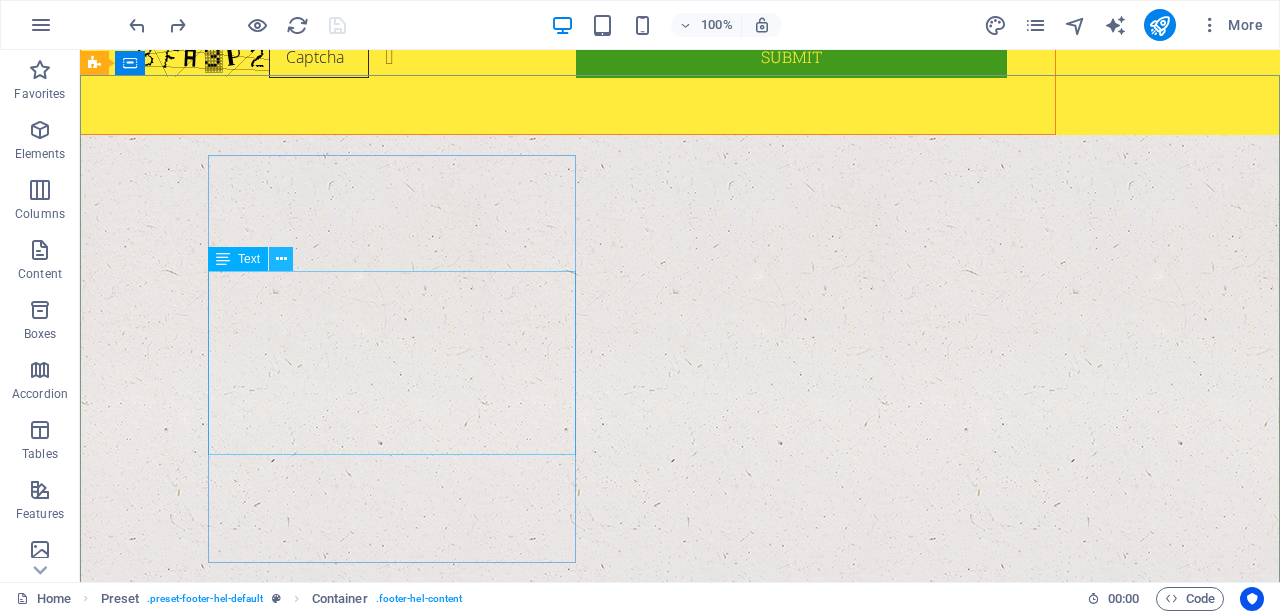 click at bounding box center (281, 259) 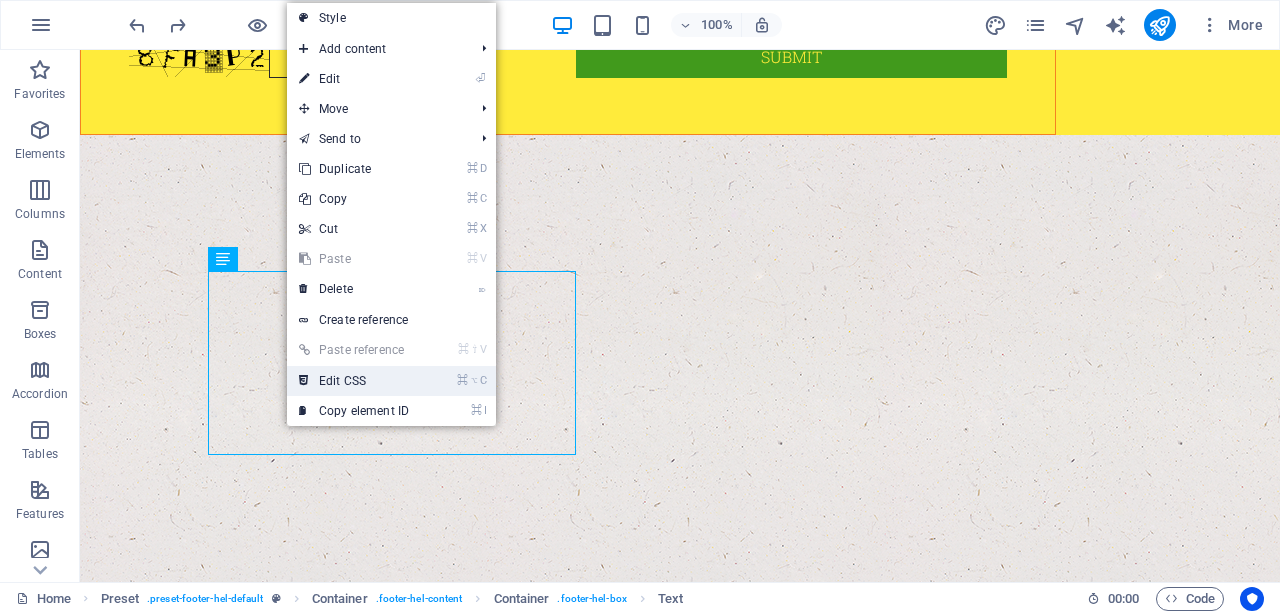 drag, startPoint x: 371, startPoint y: 370, endPoint x: 416, endPoint y: 458, distance: 98.83825 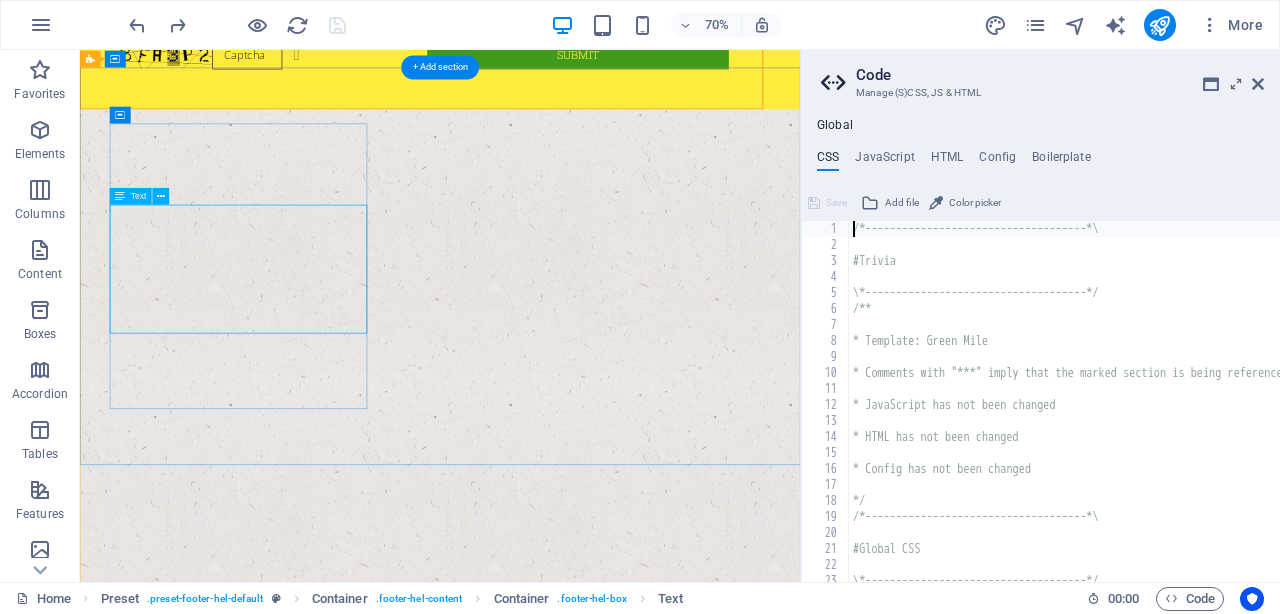 click on "Individual Onyx Building 101 , [CITY], [STATE] [POSTAL_CODE] [PHONE] [EMAIL] Legal Notice  |  Privacy" at bounding box center (568, 1073) 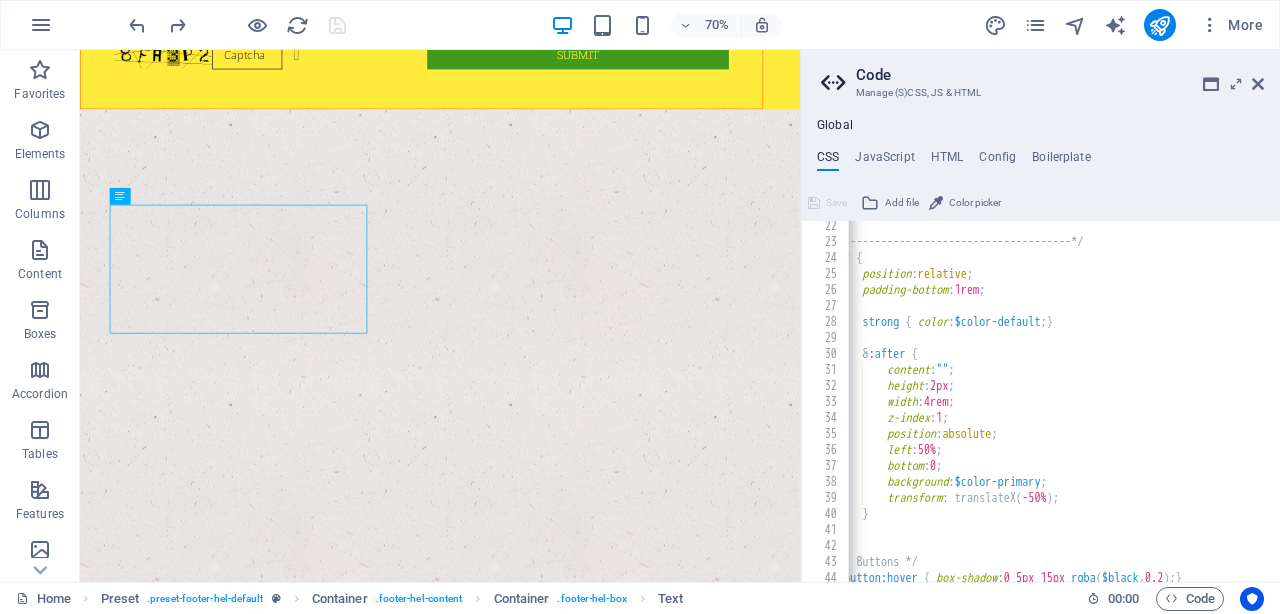 scroll, scrollTop: 378, scrollLeft: 0, axis: vertical 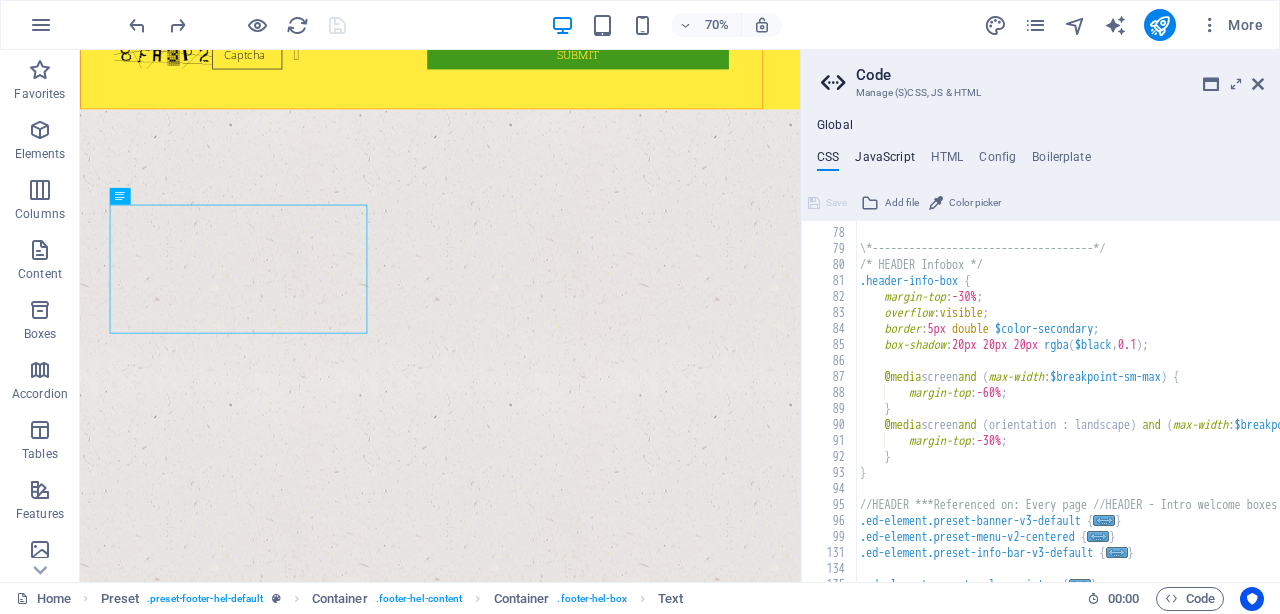 click on "JavaScript" at bounding box center (884, 161) 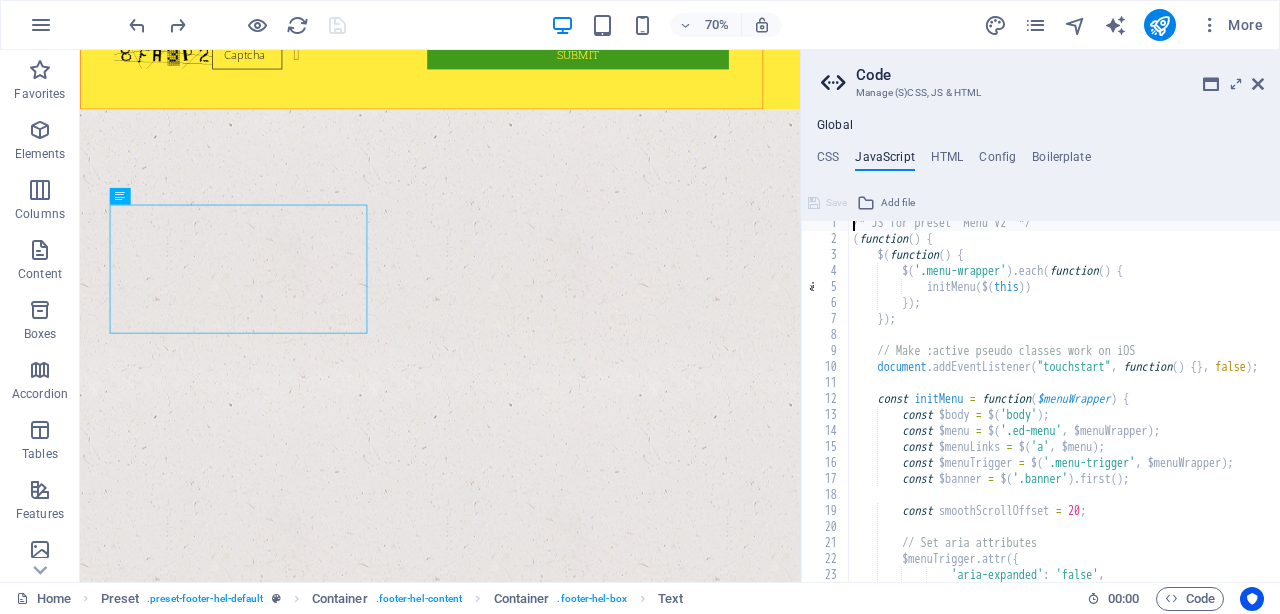 scroll, scrollTop: 102, scrollLeft: 0, axis: vertical 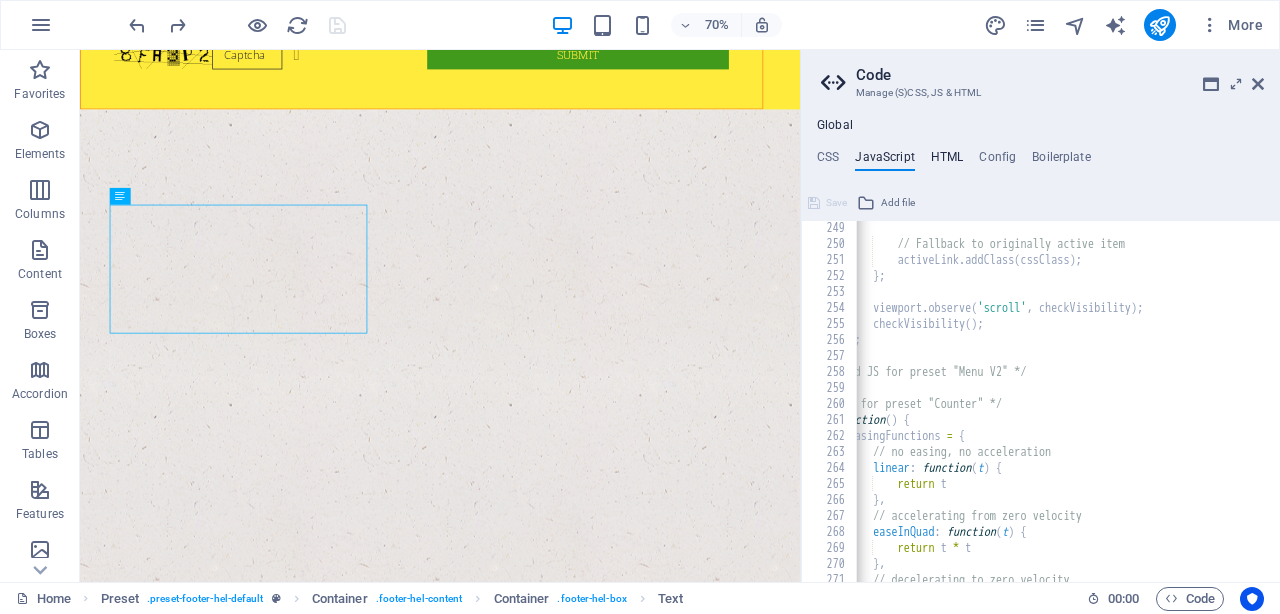click on "HTML" at bounding box center (947, 161) 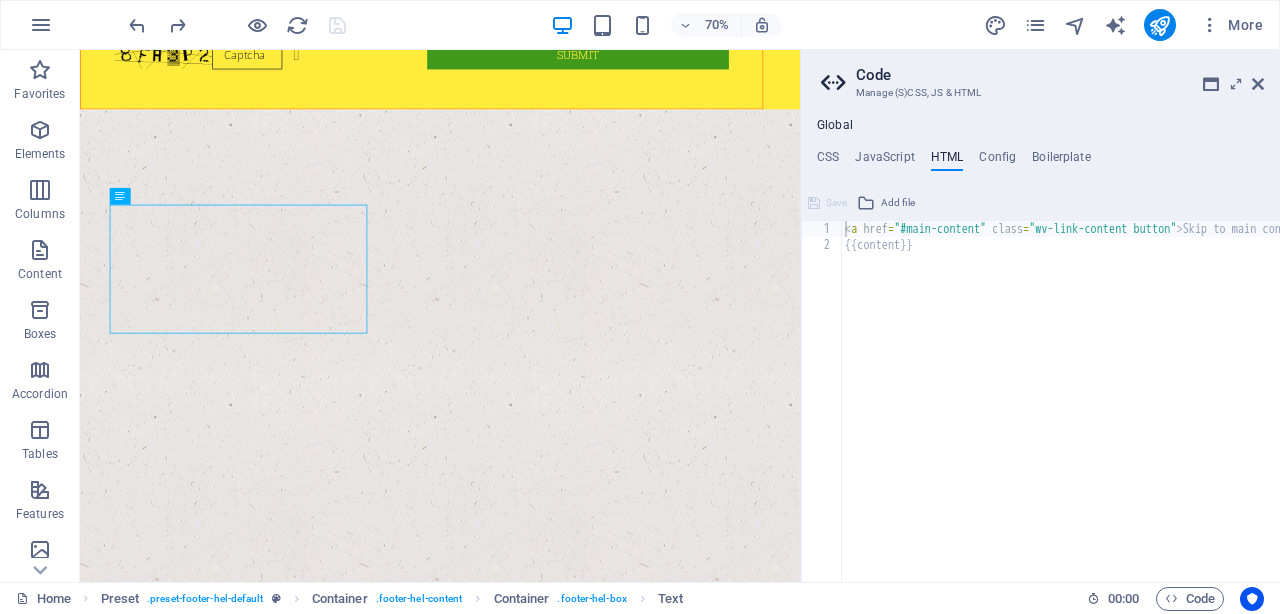 click on "Global CSS JavaScript HTML Config Boilerplate /*------------------------------------*\ 77 78 79 80 81 82 83 84 85 86 87 88 89 90 91 92 93 94 95 96 99 131 134 135     #Header & Footer \*------------------------------------*/ /* HEADER Infobox */ .header-info-box   {      margin-top :  -30% ;      overflow :  visible ;      border :  5px   double   $color-secondary ;      box-shadow :  20px   20px   20px   rgba ( $black ,  0.1 ) ;      @media  screen  and   ( max-width :  $breakpoint-sm-max )   {           margin-top :  -60% ;      }      @media  screen  and   ( orientation : landscape )   and   ( max-width :  $breakpoint-sm-max )   {           margin-top :  -30% ;      } } //HEADER ***Referenced on: Every page //HEADER - Intro welcome boxes .ed-element.preset-banner-v3-default   { ... } .ed-element.preset-menu-v2-centered   { ... } .ed-element.preset-info-bar-v3-default   { ... } .ed-element.preset-columns-intro   { ... }     Save Add file Color picker /* JS for preset "Menu V2" */ 249 250 251 252 253 254 ." at bounding box center (1040, 350) 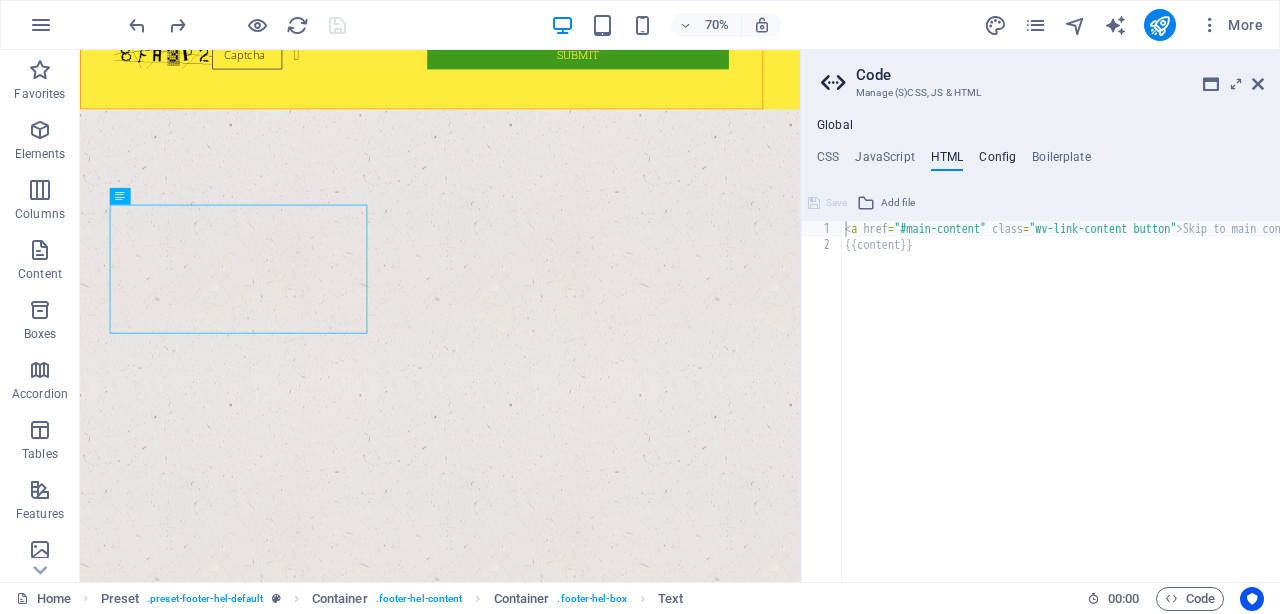 click on "Config" at bounding box center [997, 161] 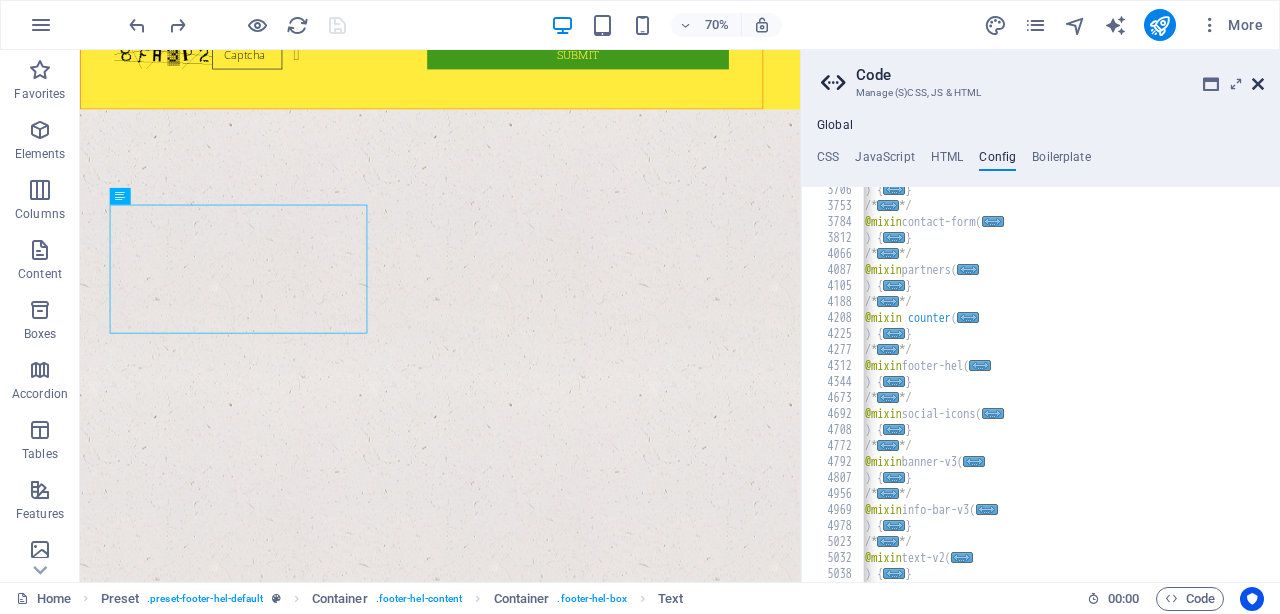 click at bounding box center [1258, 84] 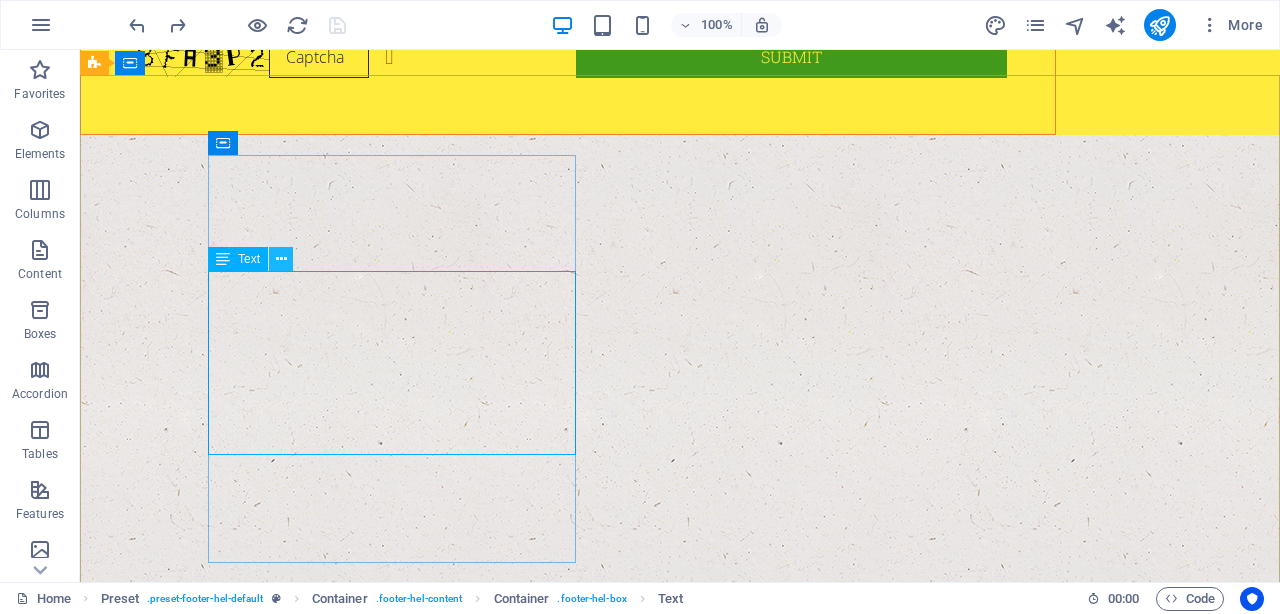 click at bounding box center (281, 259) 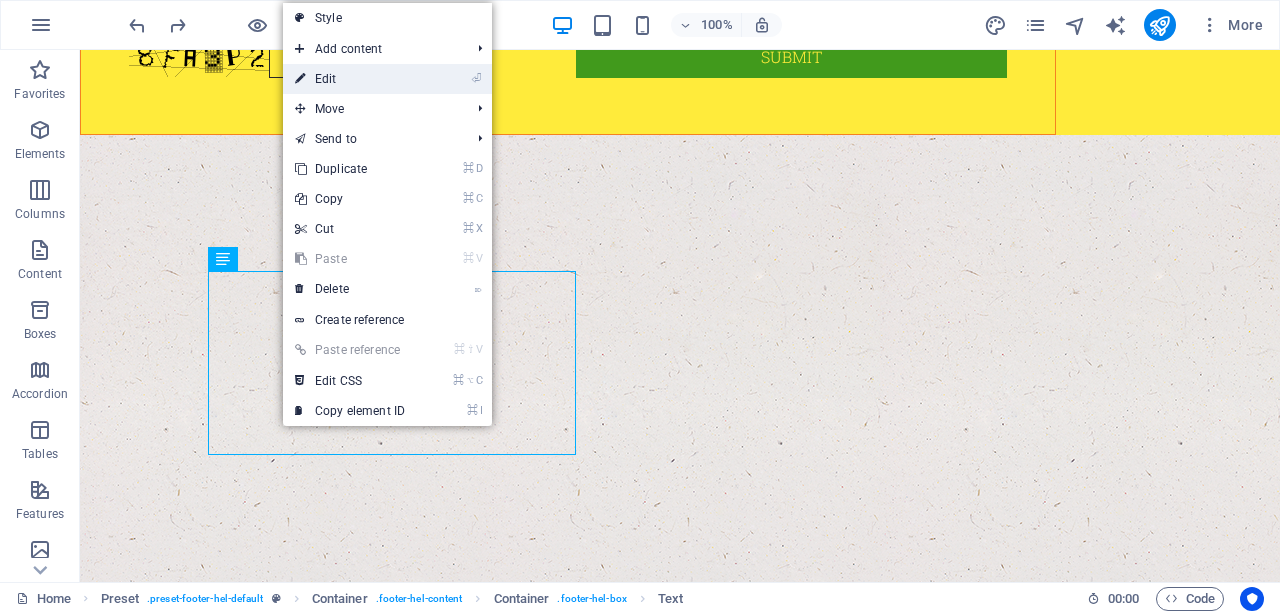 click on "⏎  Edit" at bounding box center [350, 79] 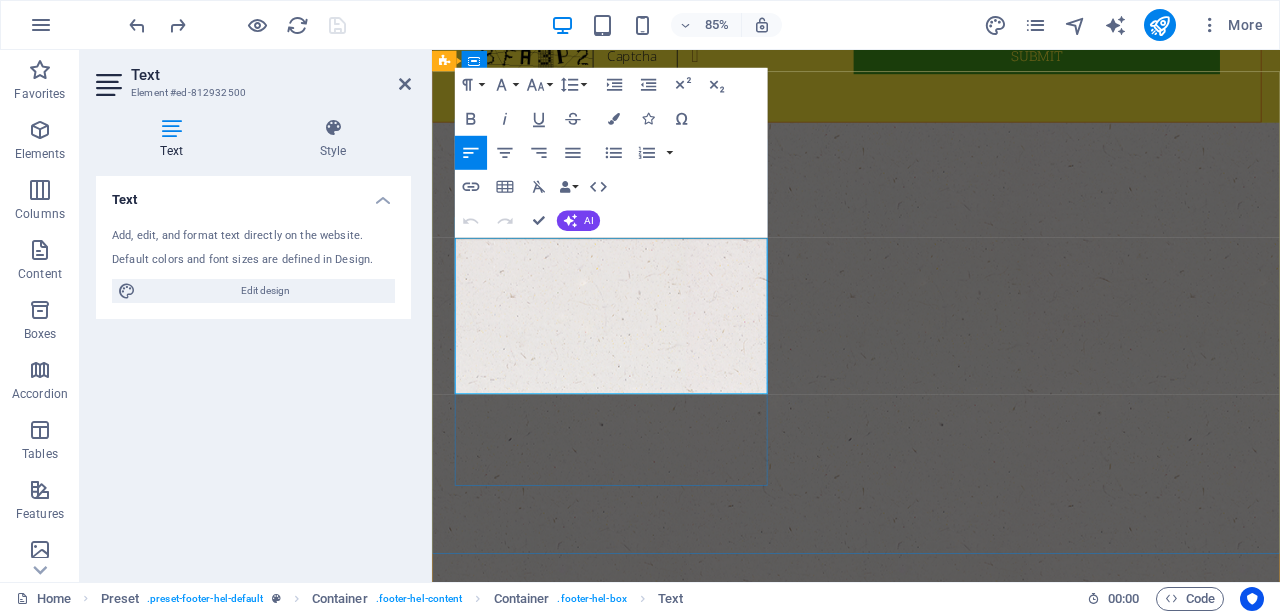 click on "[PHONE]" at bounding box center (480, 1057) 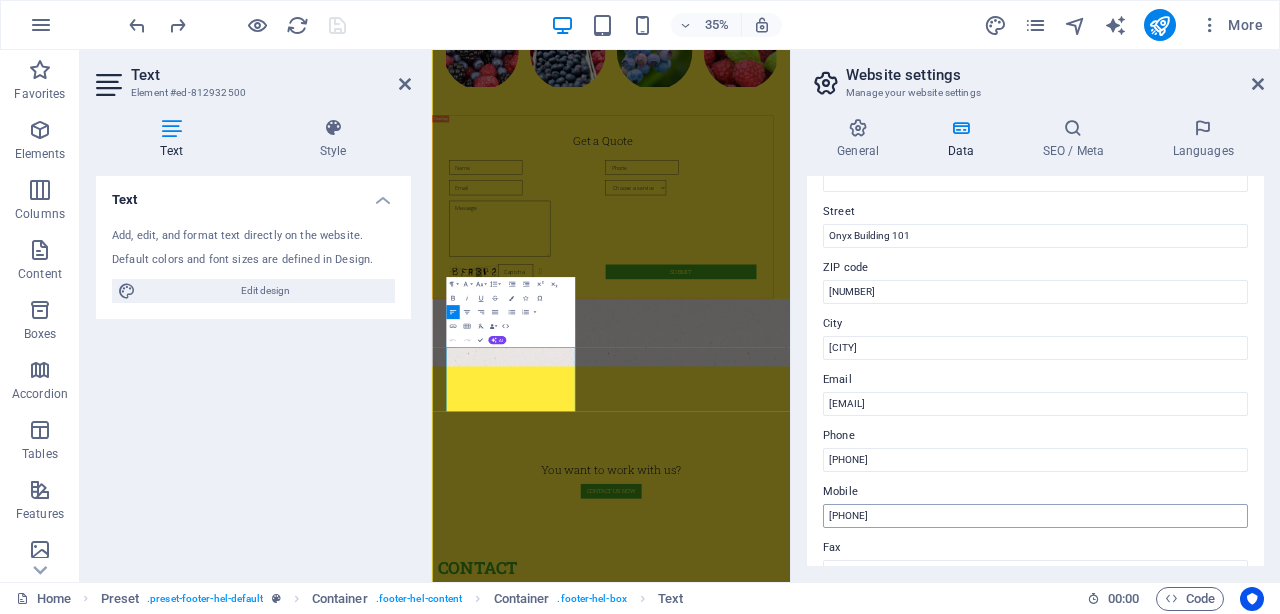 click on "[PHONE]" at bounding box center [1035, 516] 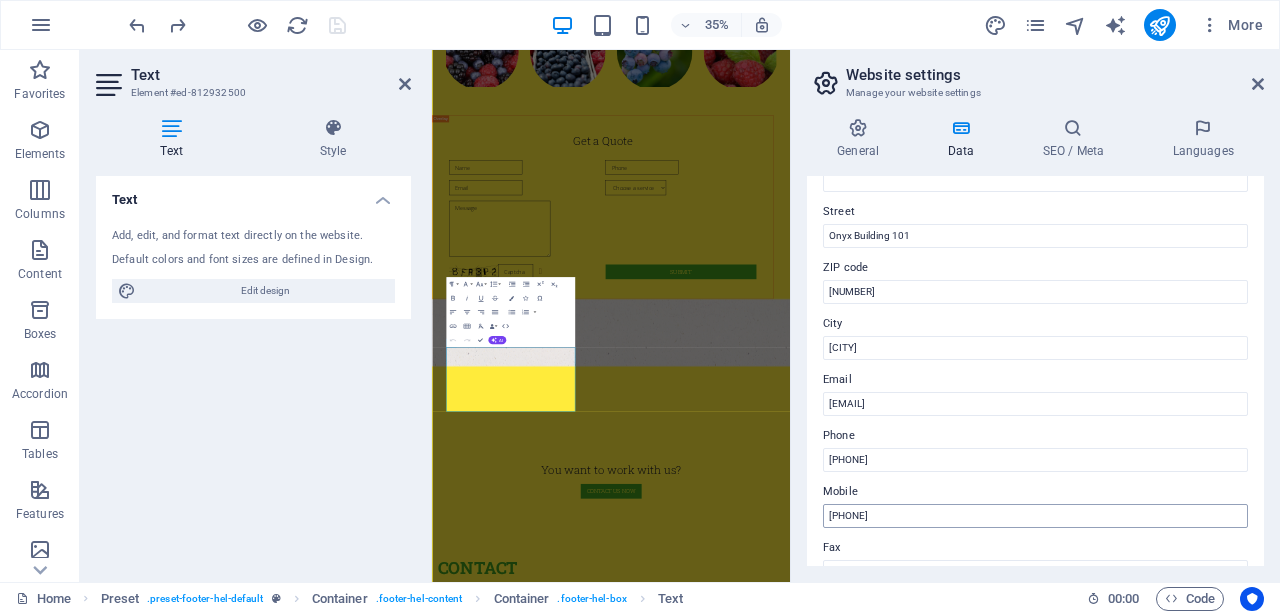 click on "[PHONE]" at bounding box center [1035, 516] 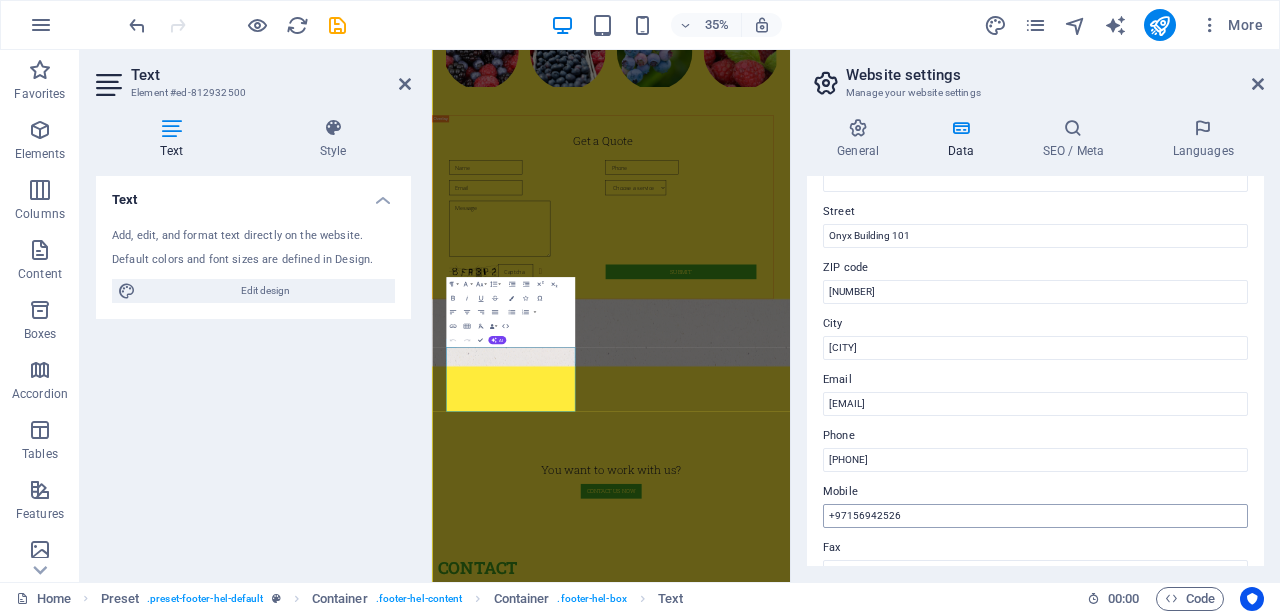 type on "[PHONE]" 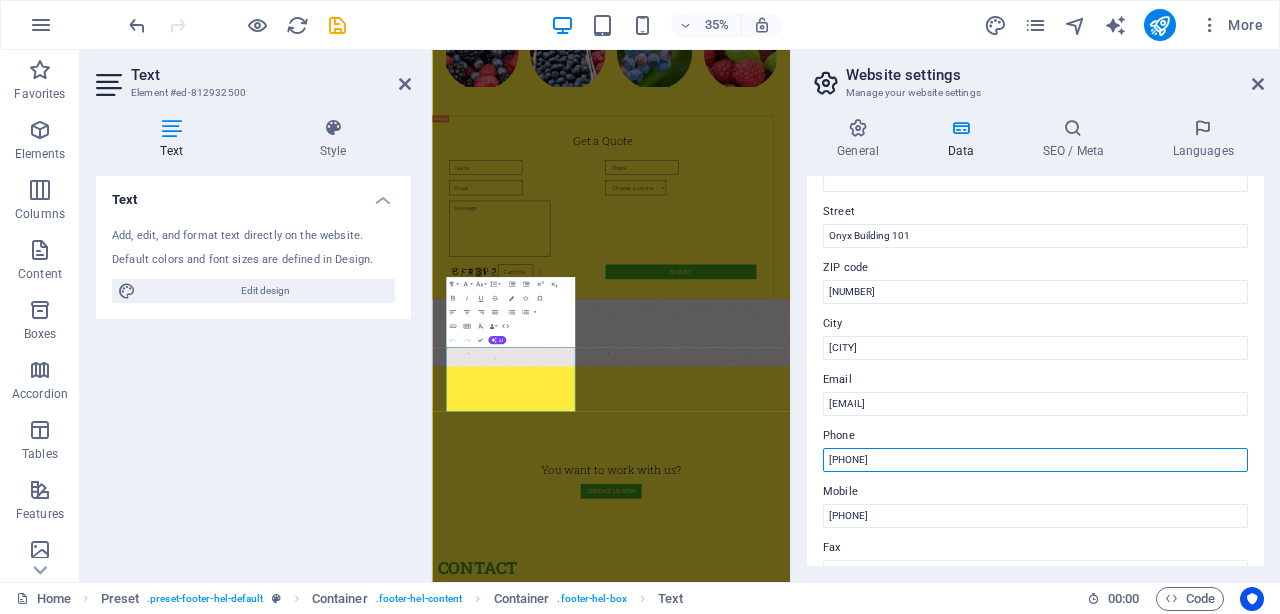 click on "[PHONE]" at bounding box center [1035, 460] 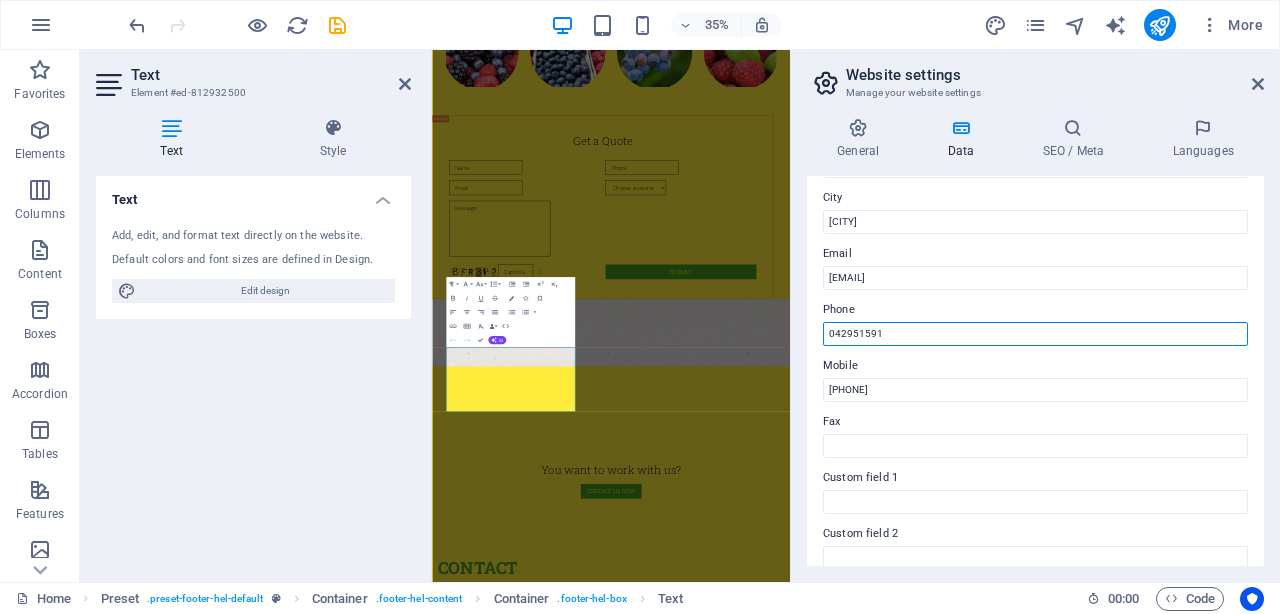 scroll, scrollTop: 0, scrollLeft: 0, axis: both 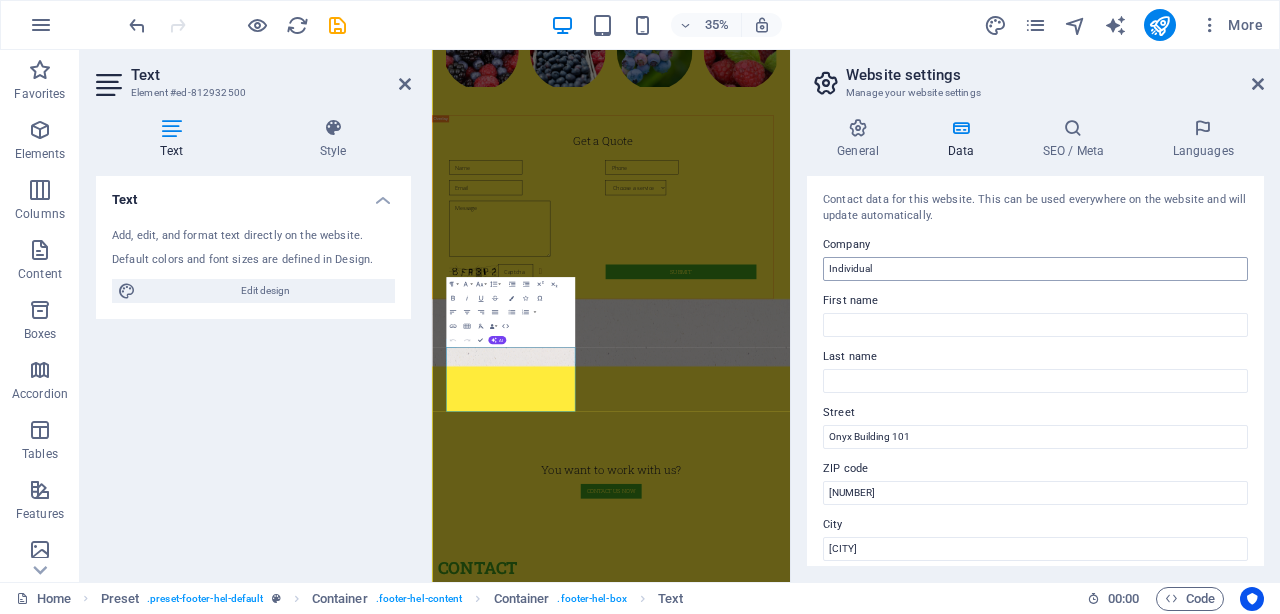 type on "042951591" 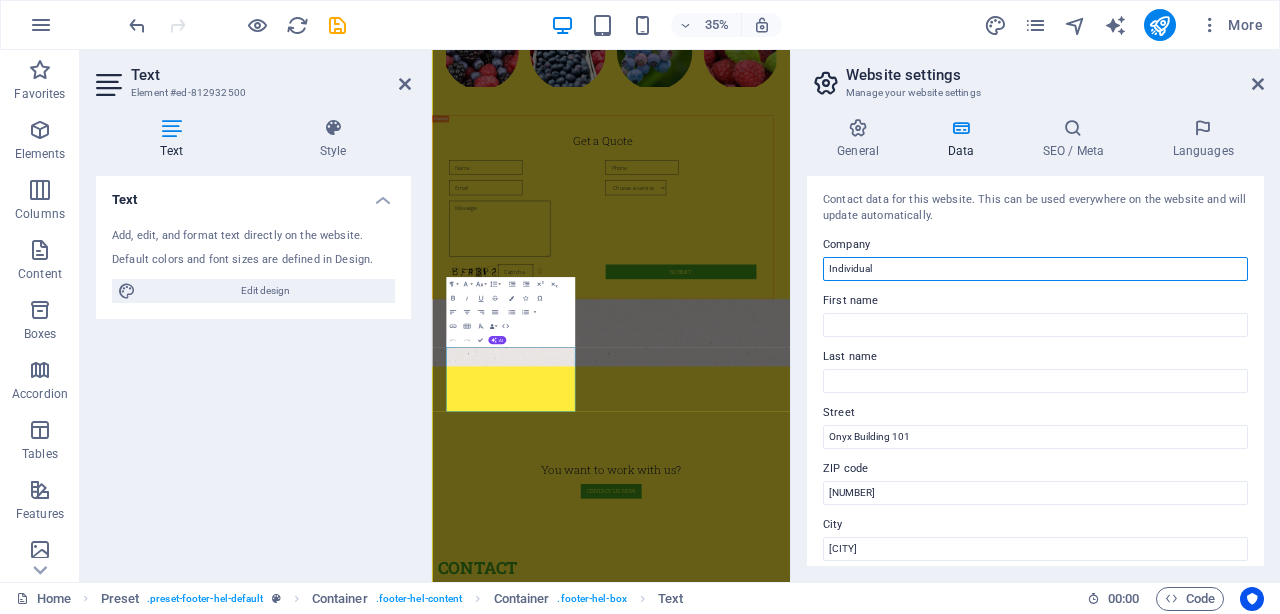 click on "Individual" at bounding box center [1035, 269] 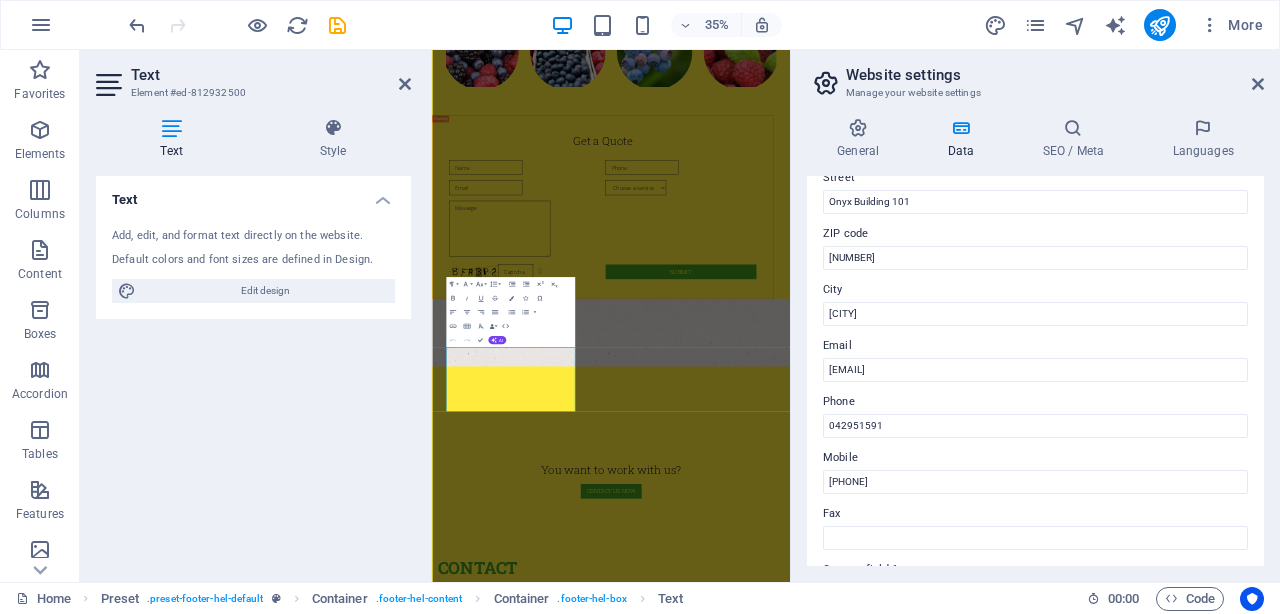 scroll, scrollTop: 238, scrollLeft: 0, axis: vertical 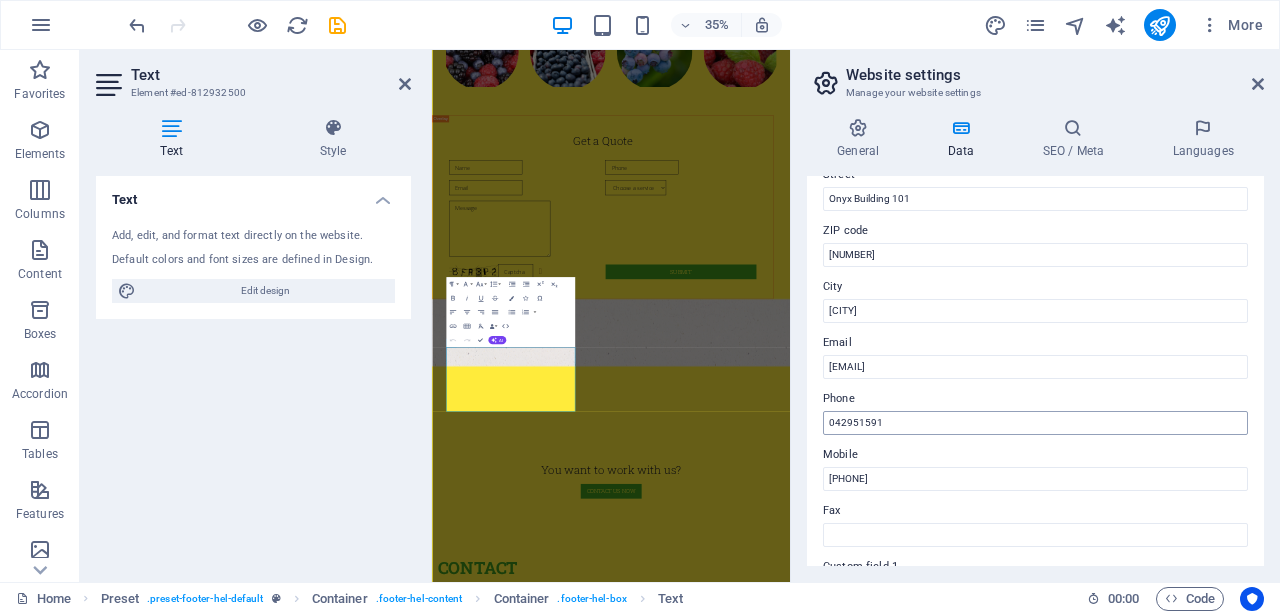 type on "Business" 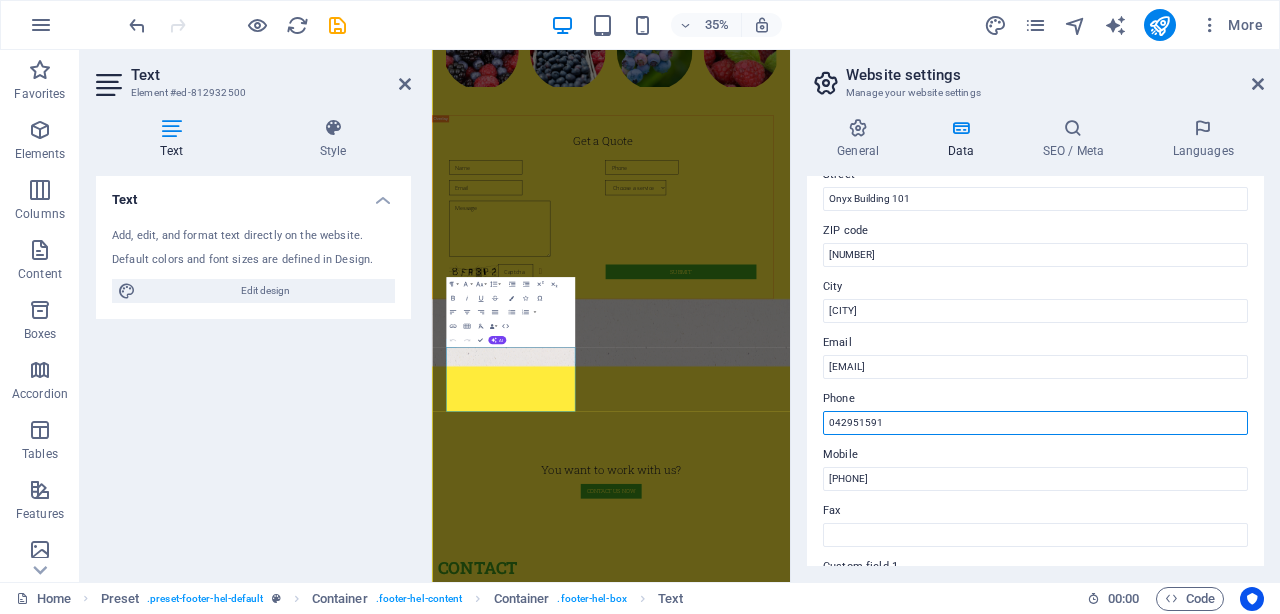 click on "042951591" at bounding box center [1035, 423] 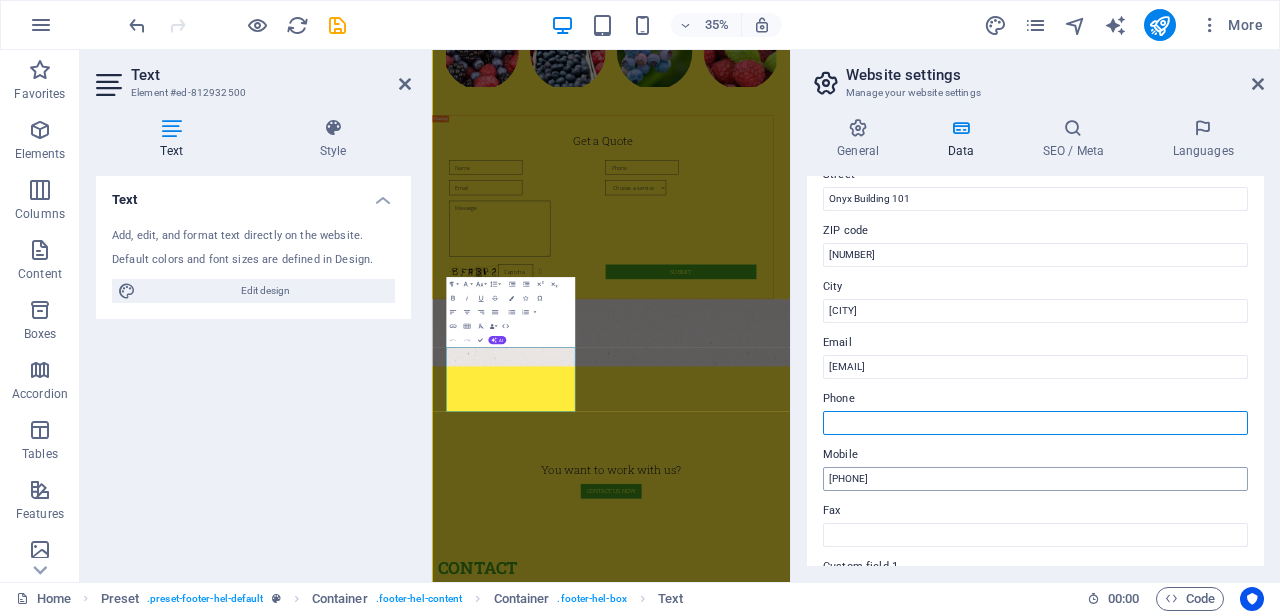 type 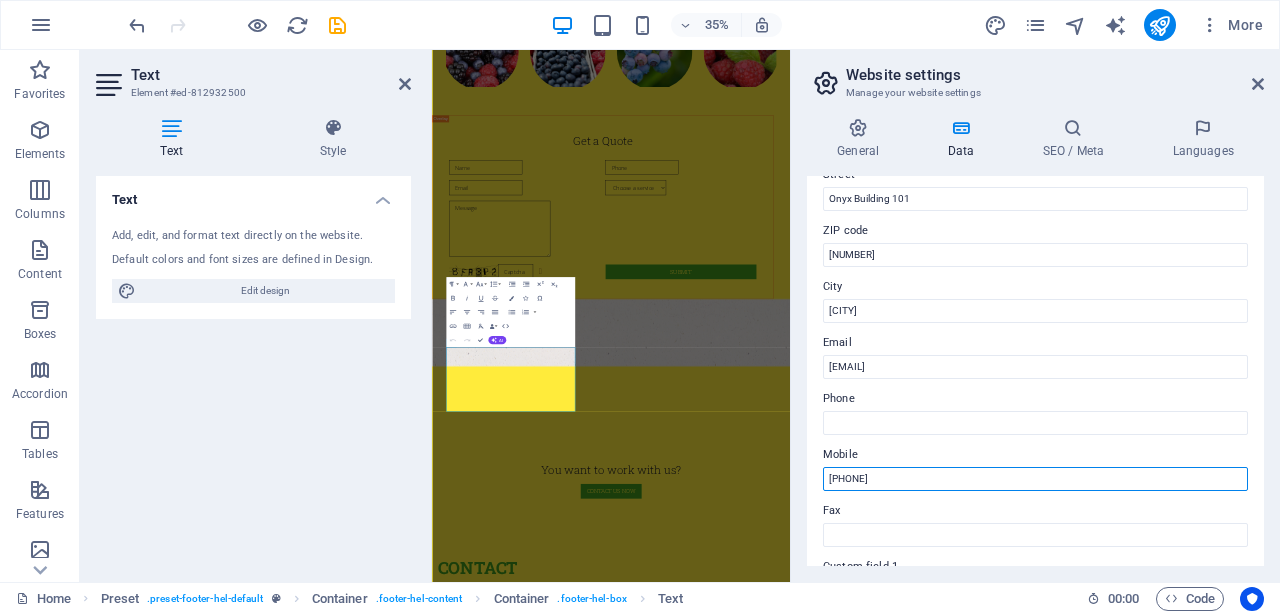 click on "[PHONE]" at bounding box center [1035, 479] 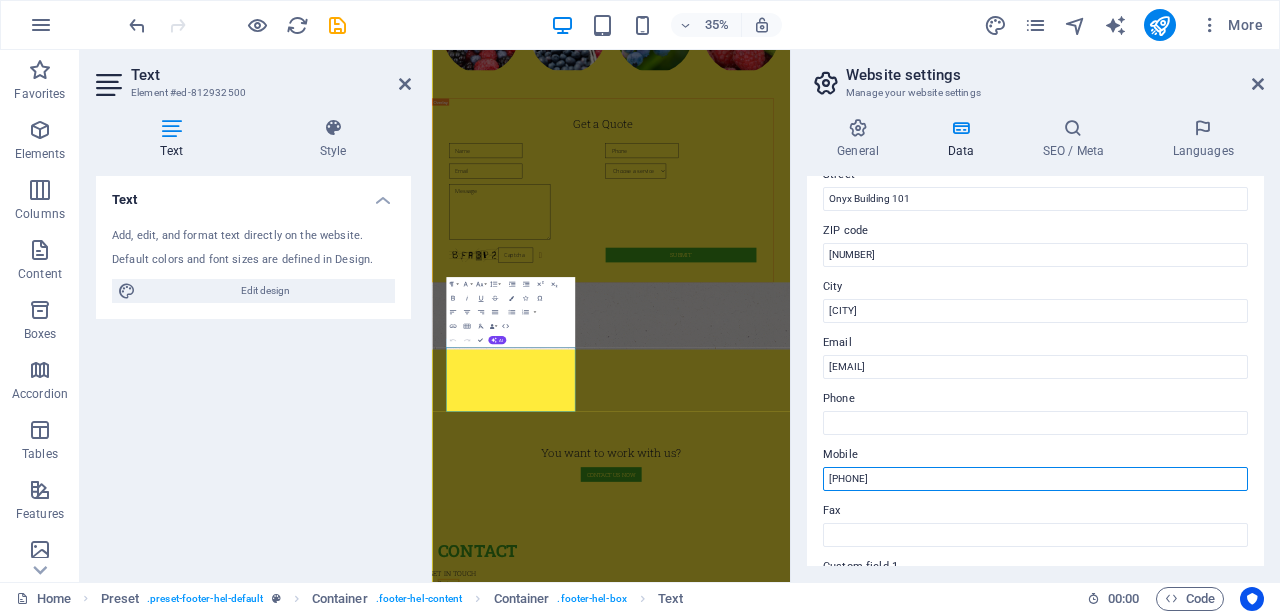 click on "[PHONE]" at bounding box center [1035, 479] 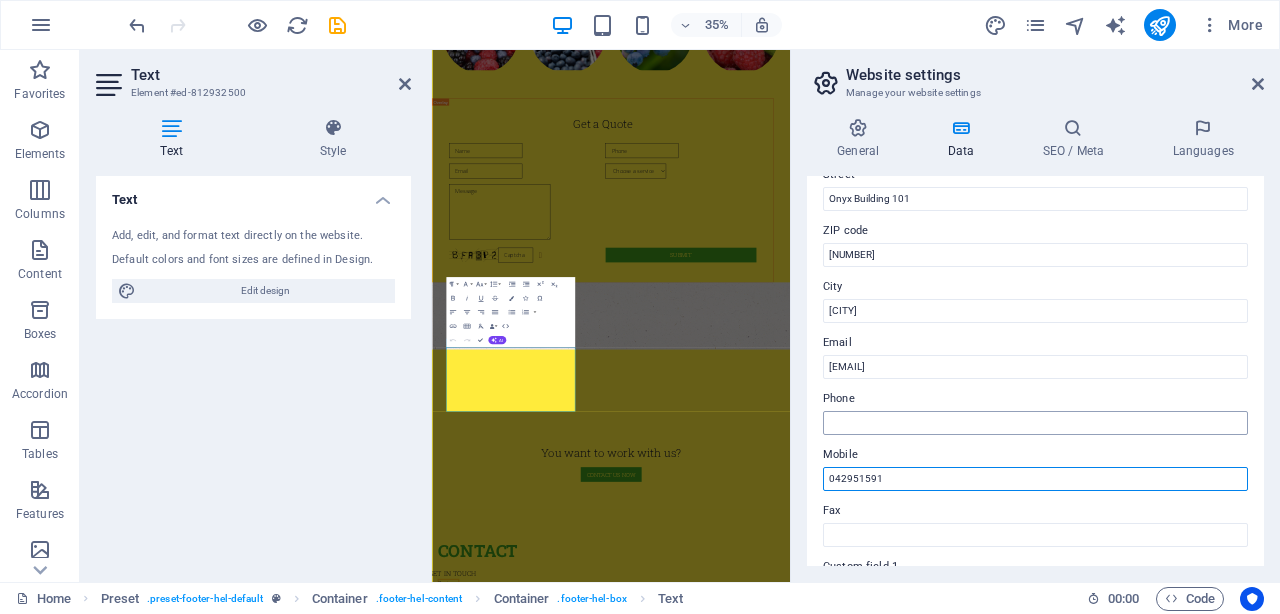 type on "042951591" 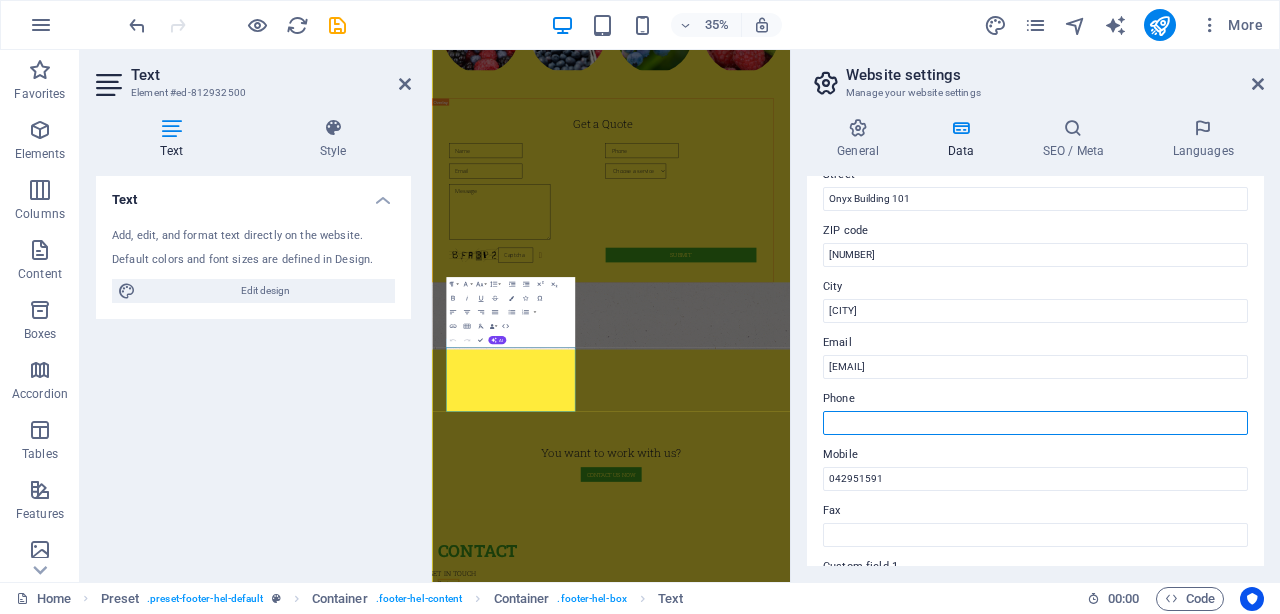 click on "Phone" at bounding box center [1035, 423] 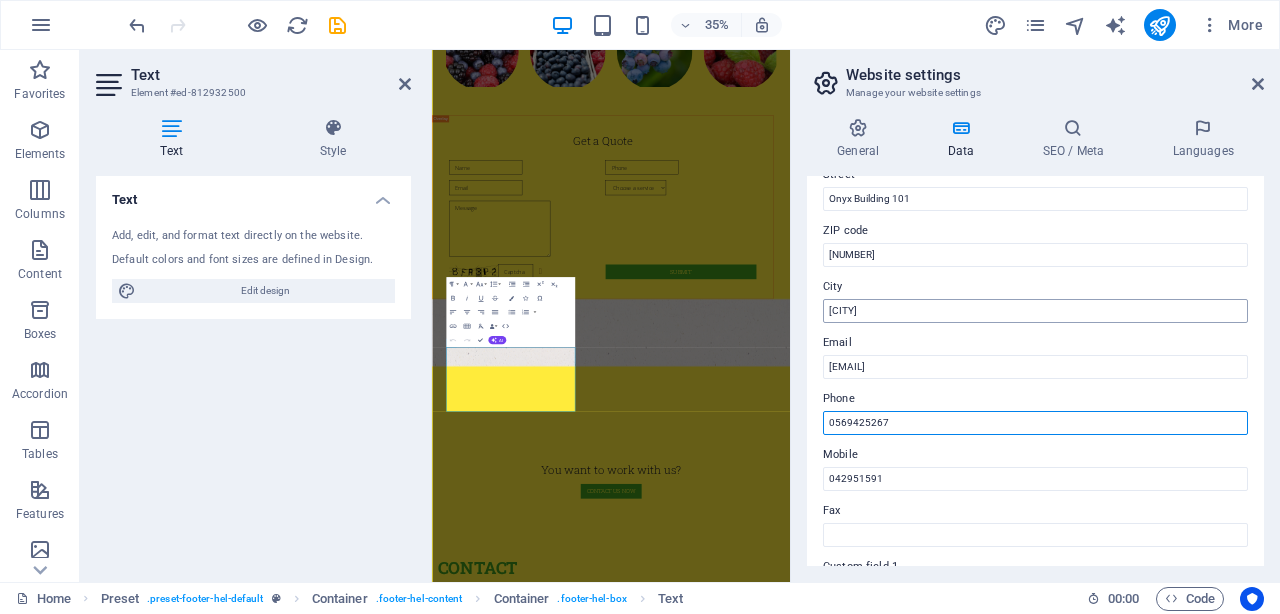 type on "0569425267" 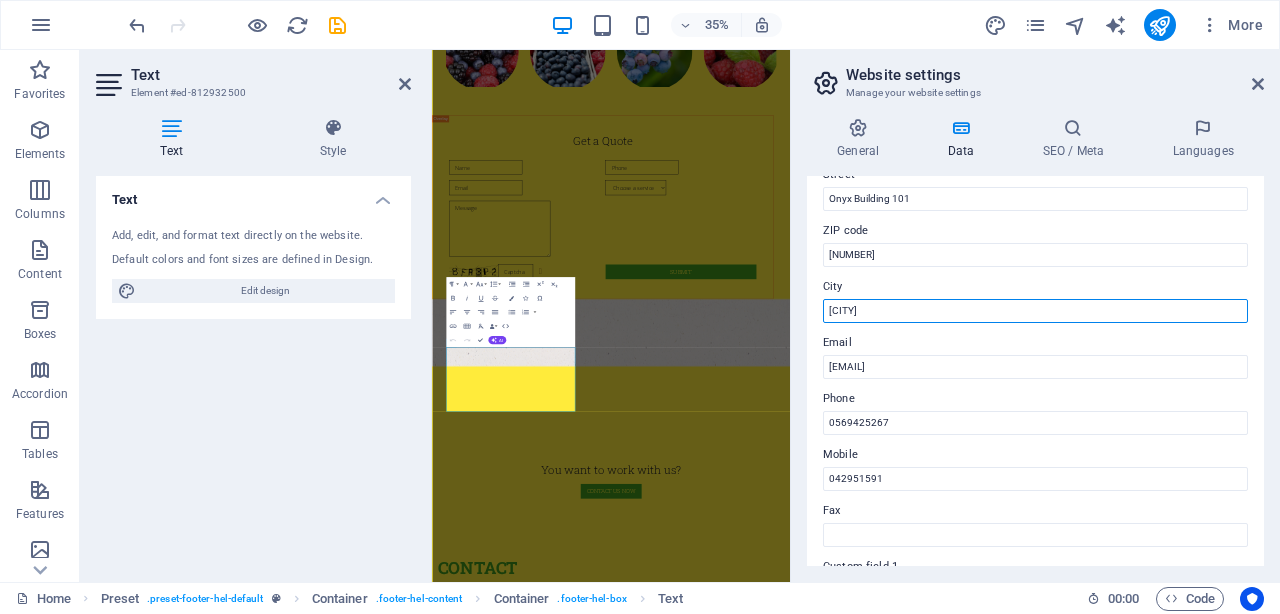 click on "[CITY]" at bounding box center [1035, 311] 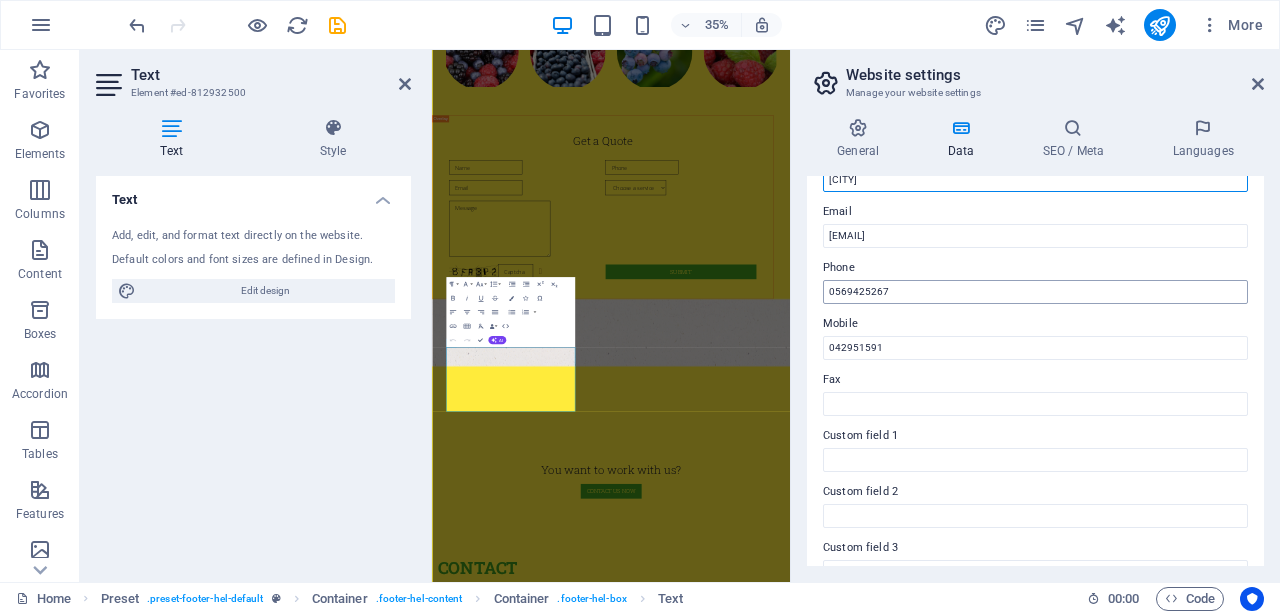 scroll, scrollTop: 431, scrollLeft: 0, axis: vertical 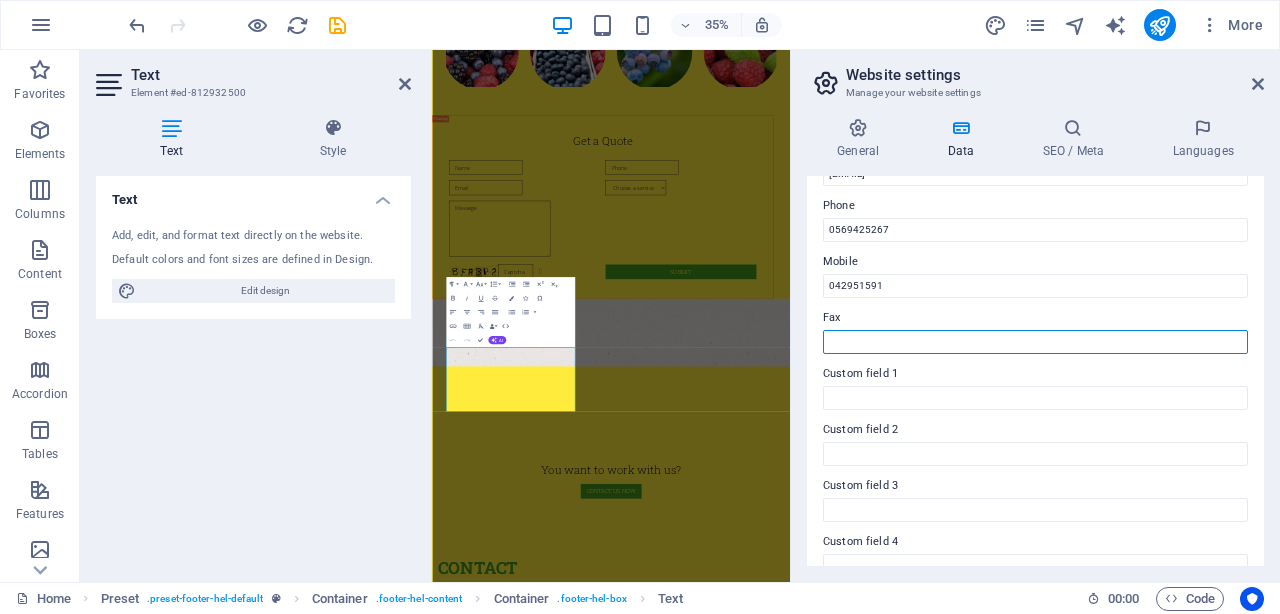 click on "Fax" at bounding box center [1035, 342] 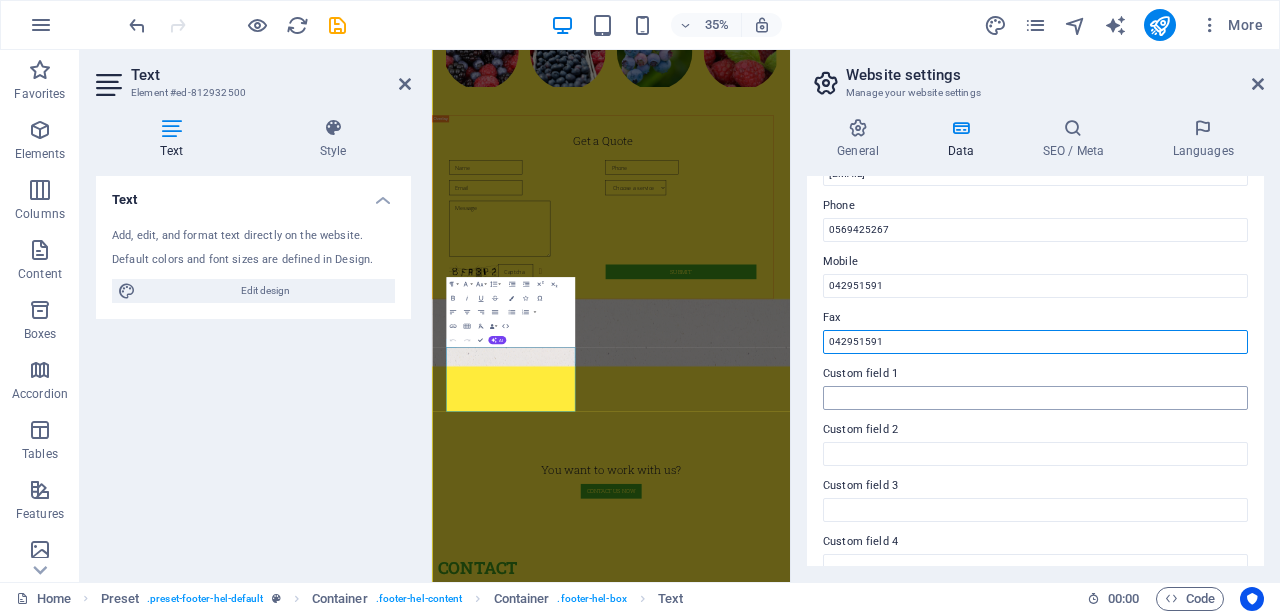 type on "042951591" 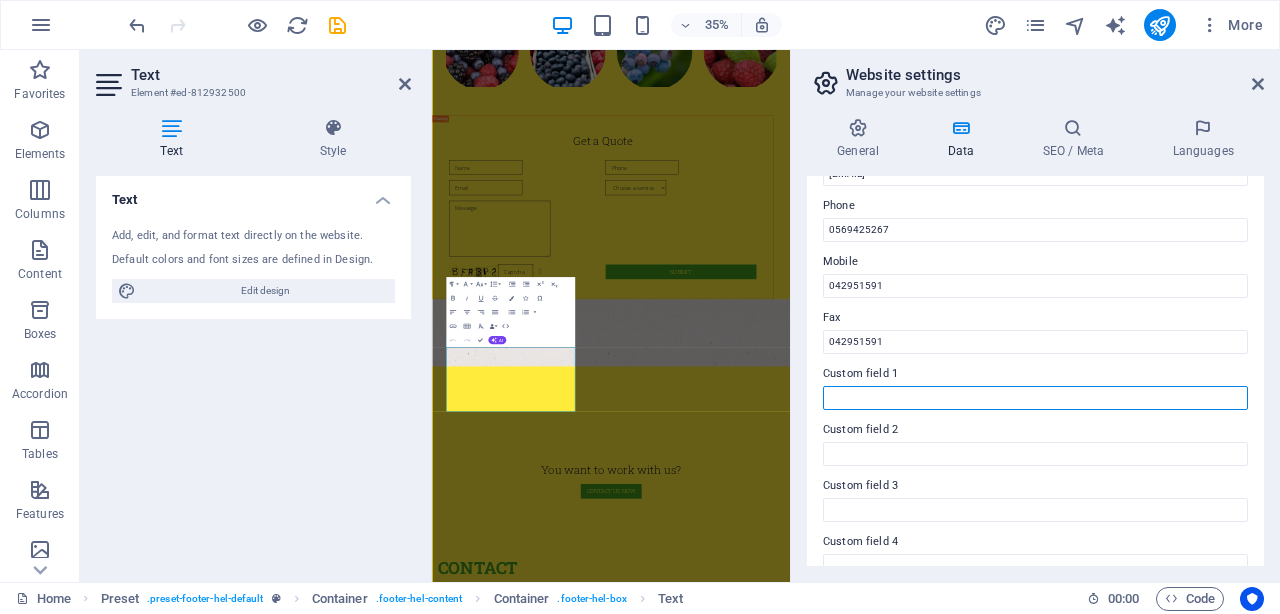 click on "Custom field 1" at bounding box center [1035, 398] 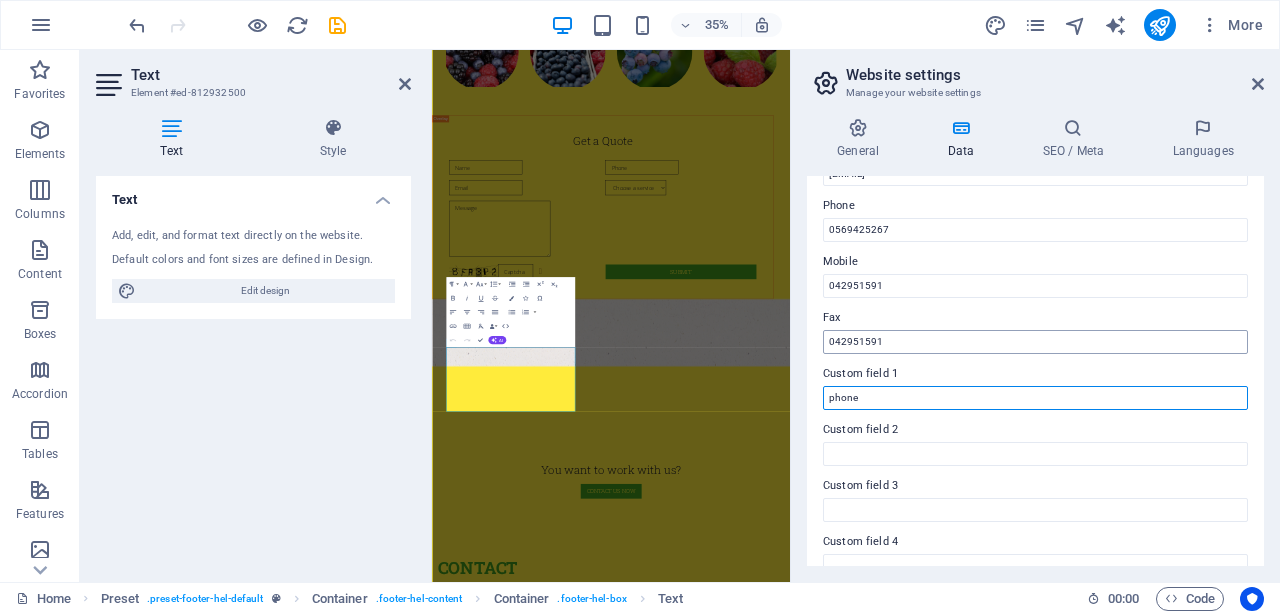 type on "phone" 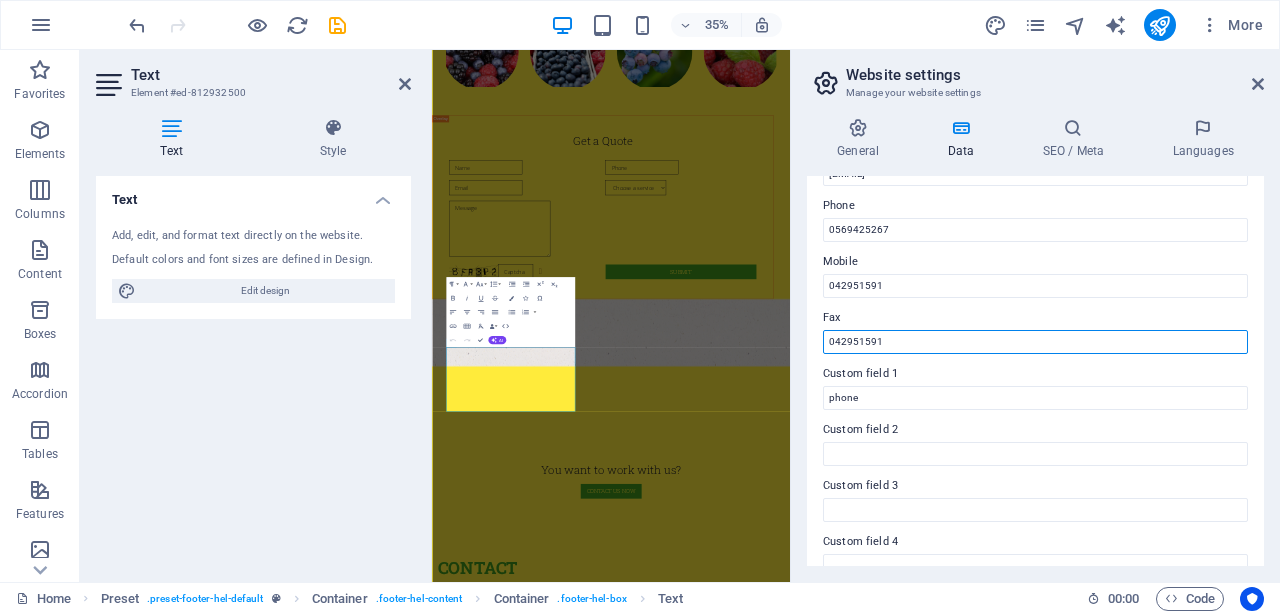 click on "042951591" at bounding box center (1035, 342) 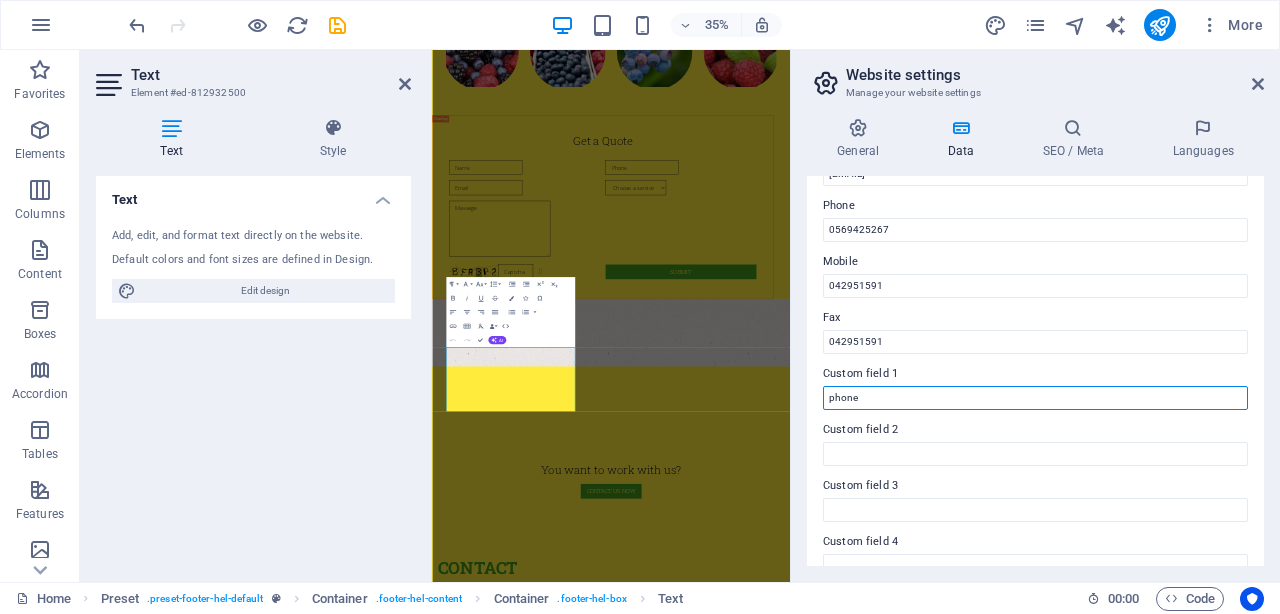 click on "phone" at bounding box center [1035, 398] 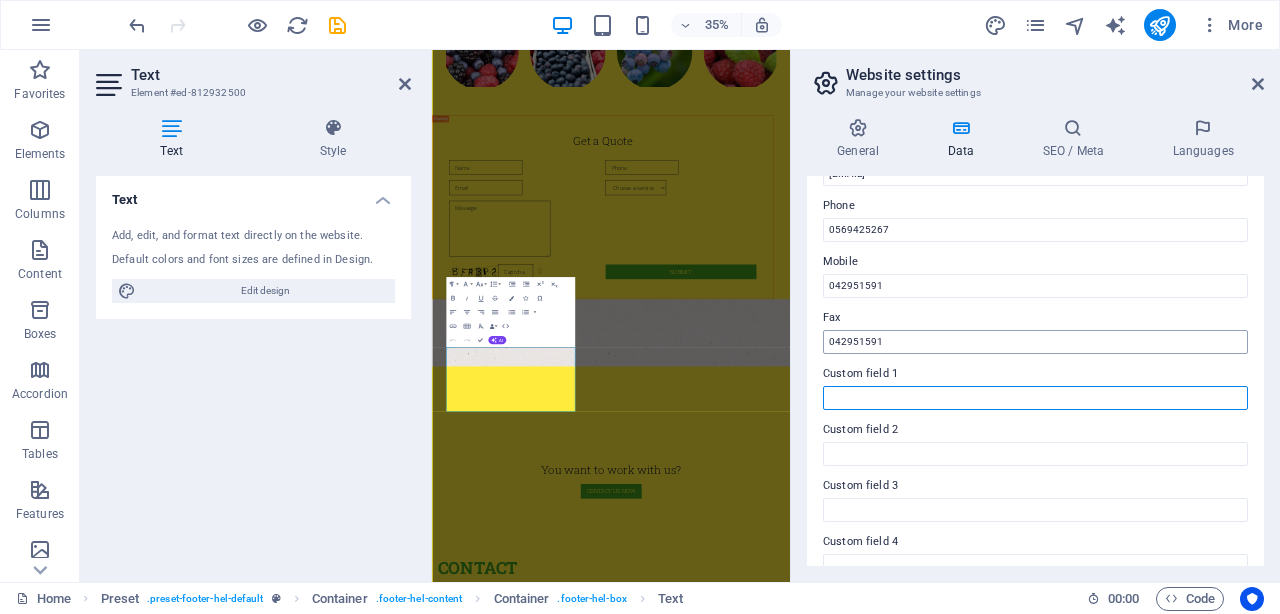 type 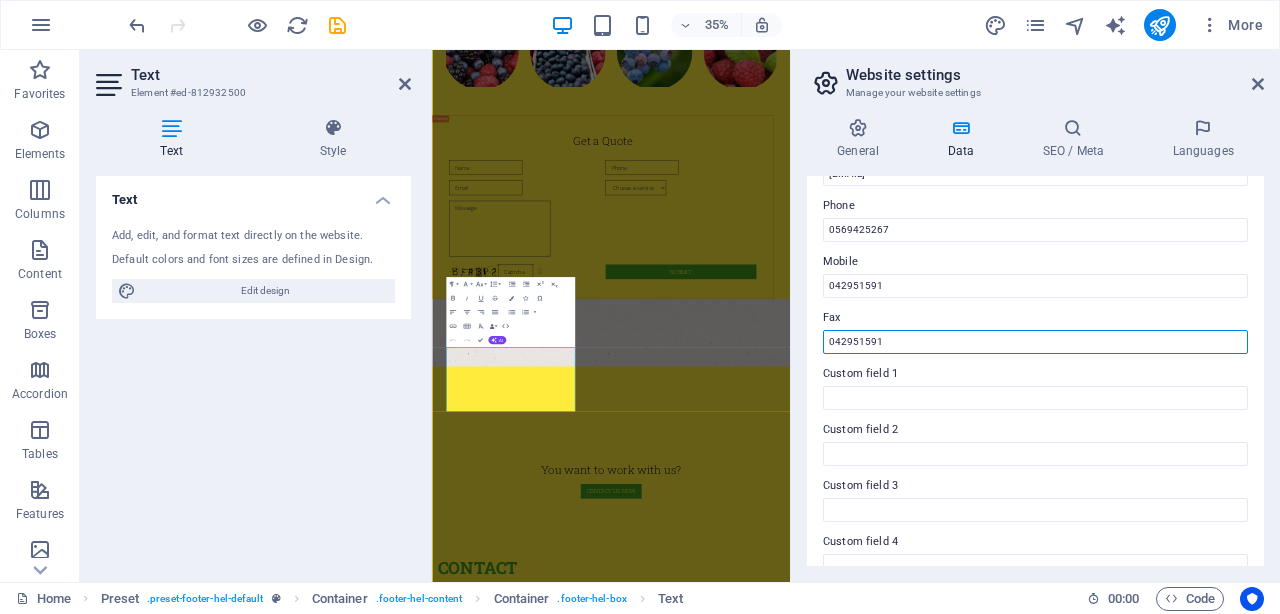click on "042951591" at bounding box center (1035, 342) 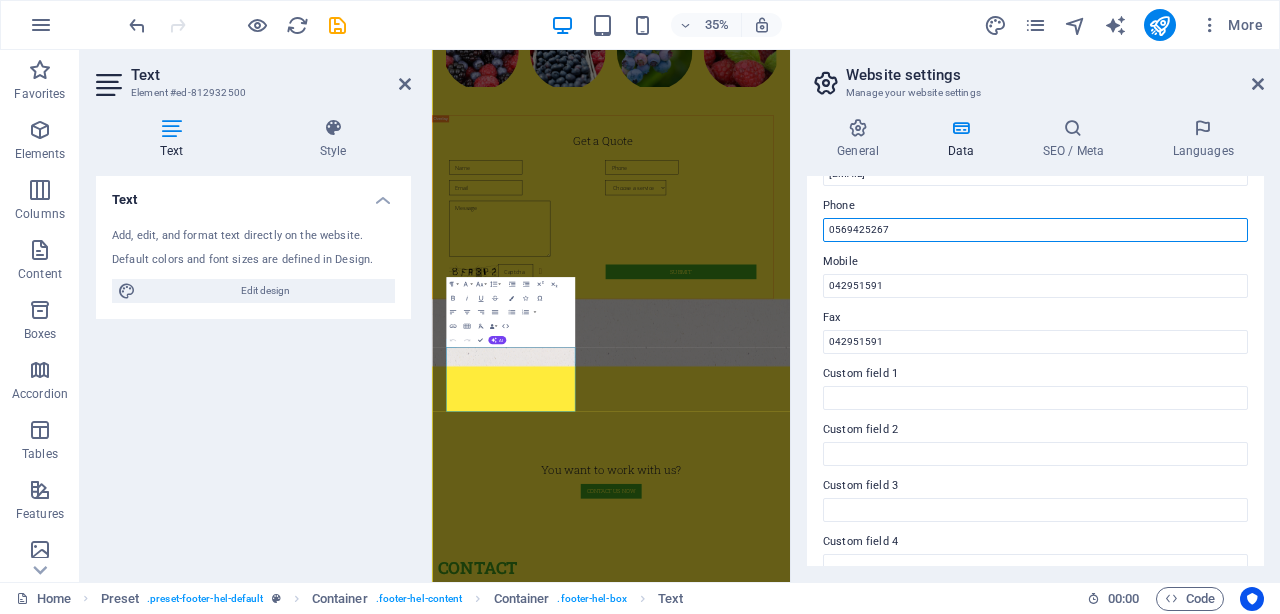 click on "0569425267" at bounding box center [1035, 230] 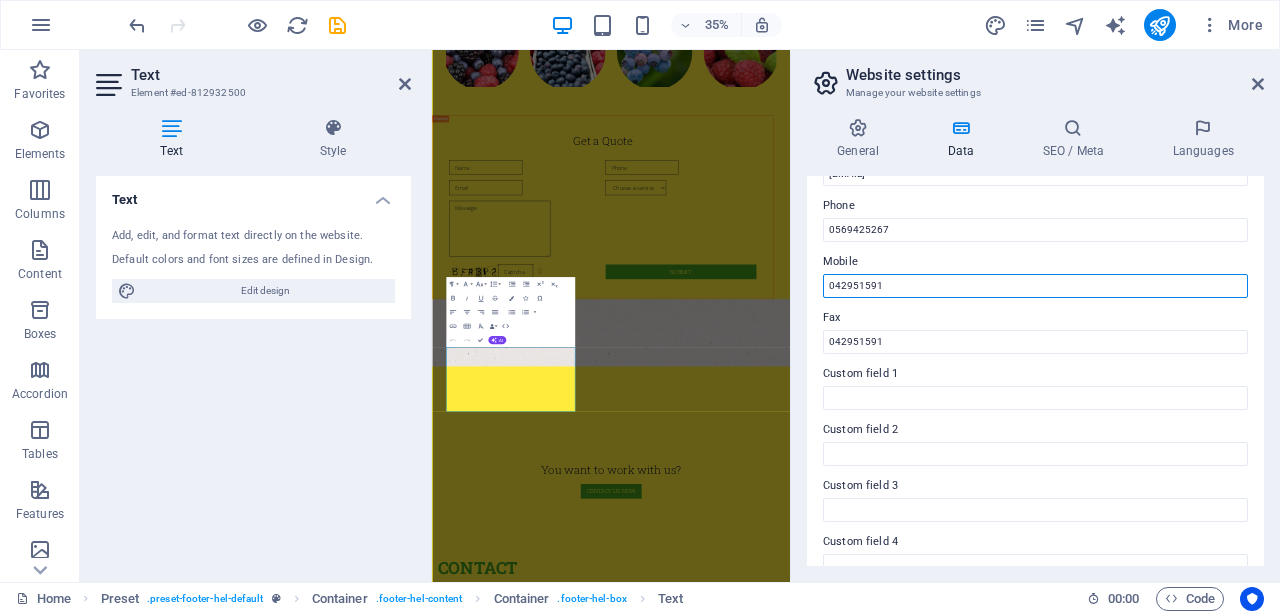 click on "042951591" at bounding box center (1035, 286) 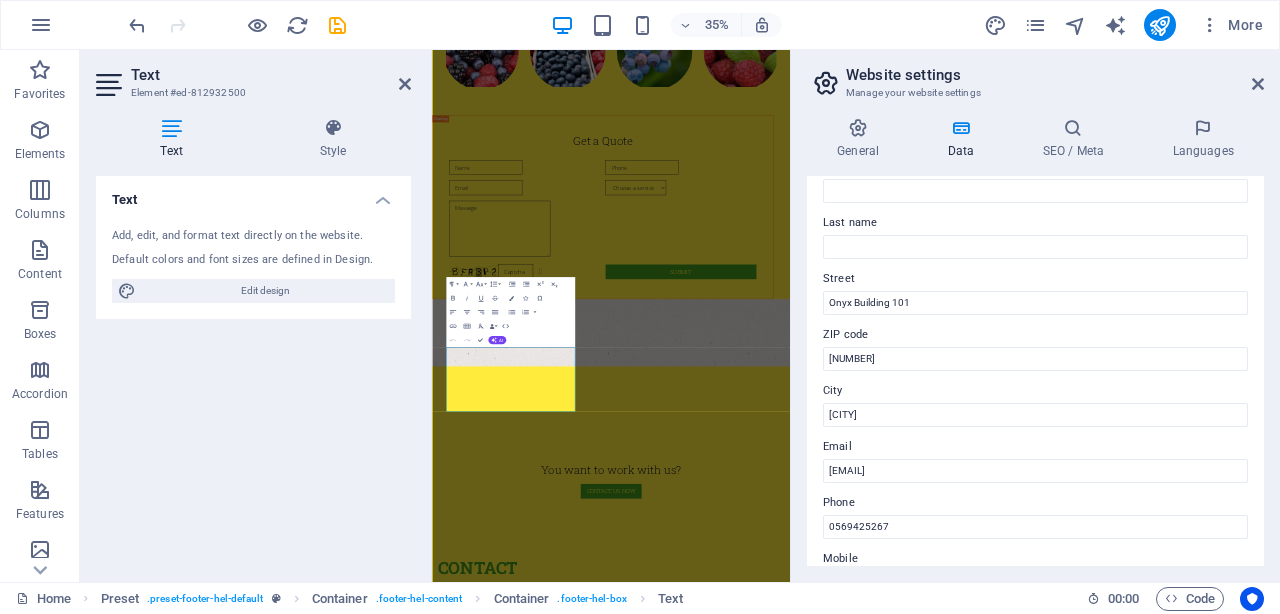 scroll, scrollTop: 127, scrollLeft: 0, axis: vertical 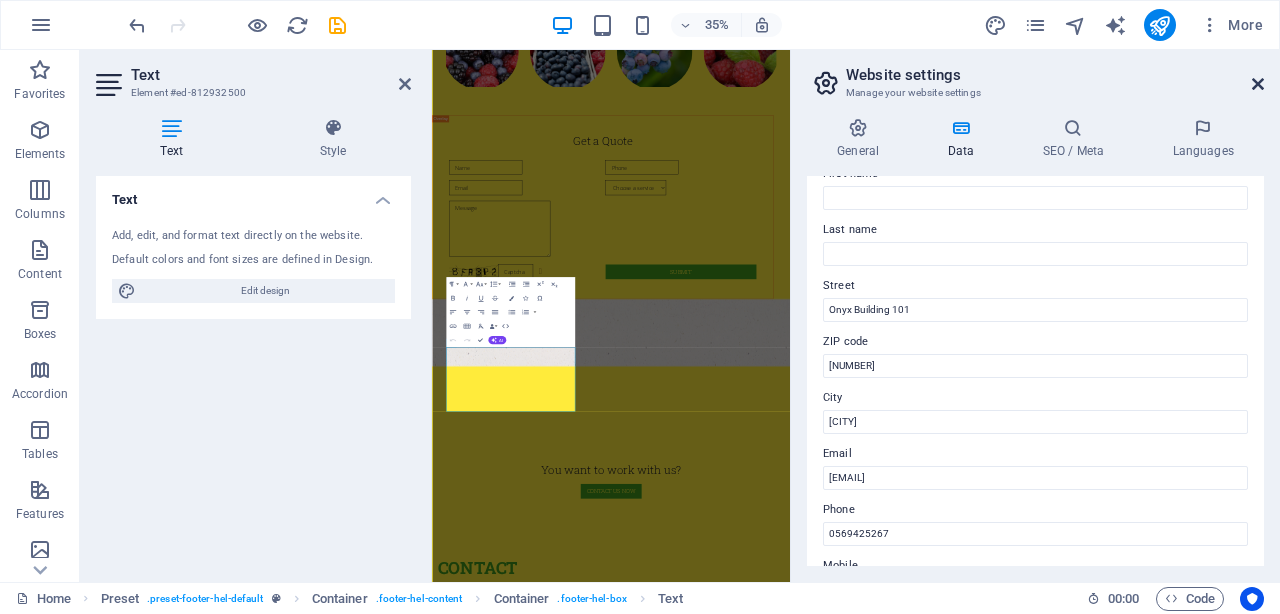 type on "0569425267" 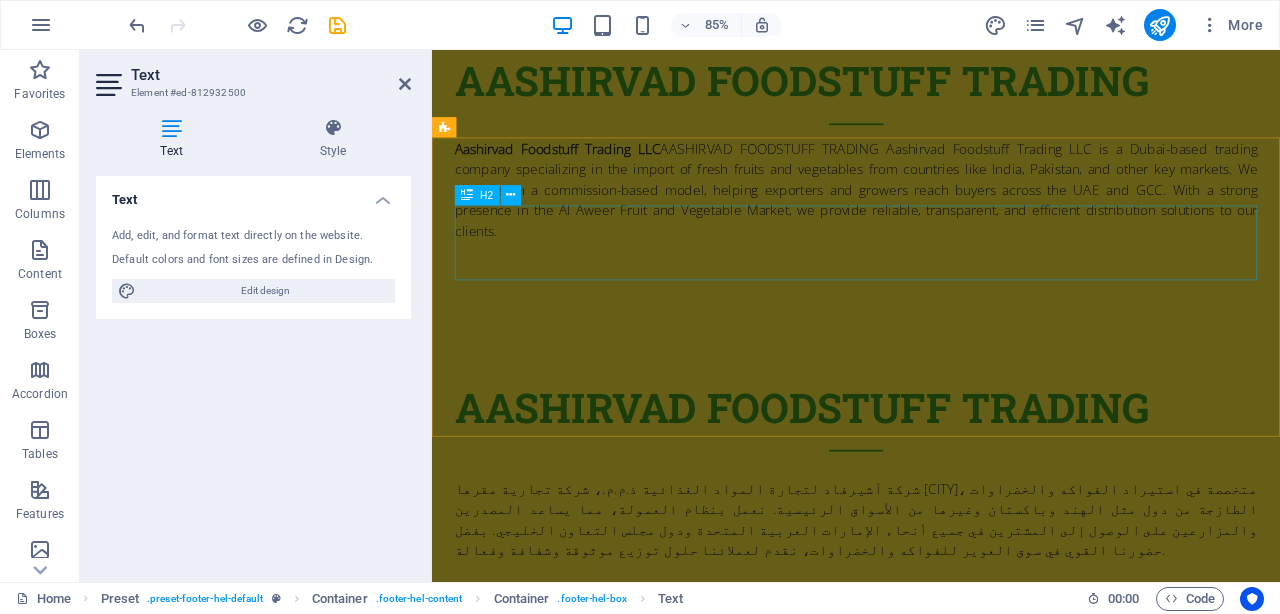 scroll, scrollTop: 0, scrollLeft: 0, axis: both 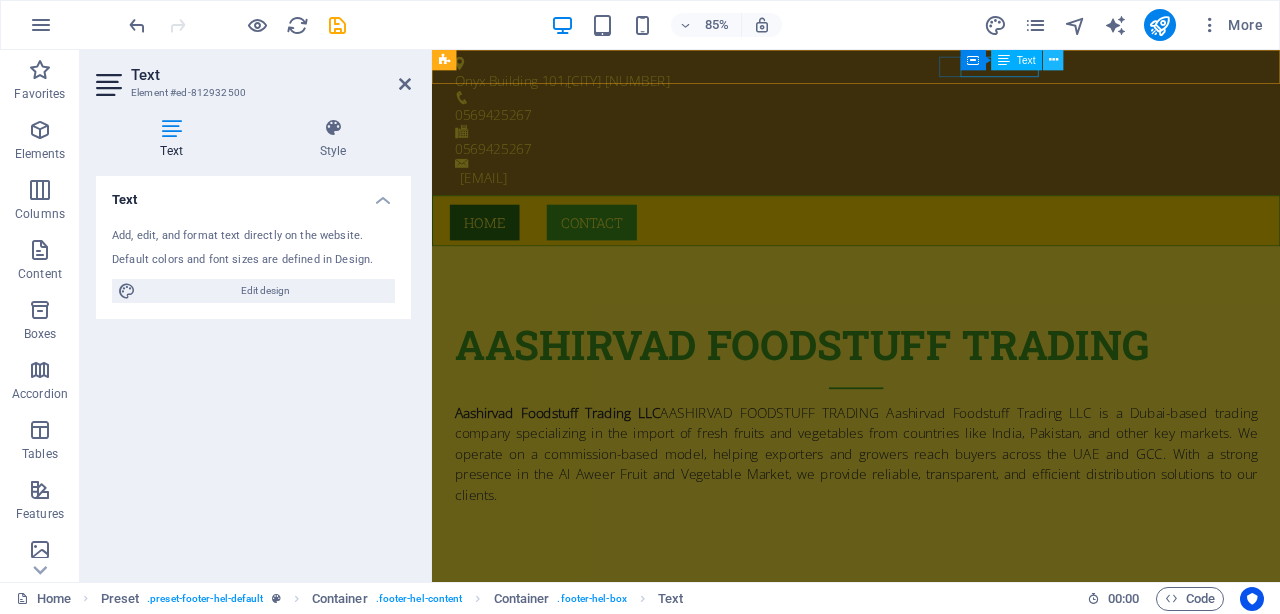 click at bounding box center (1053, 60) 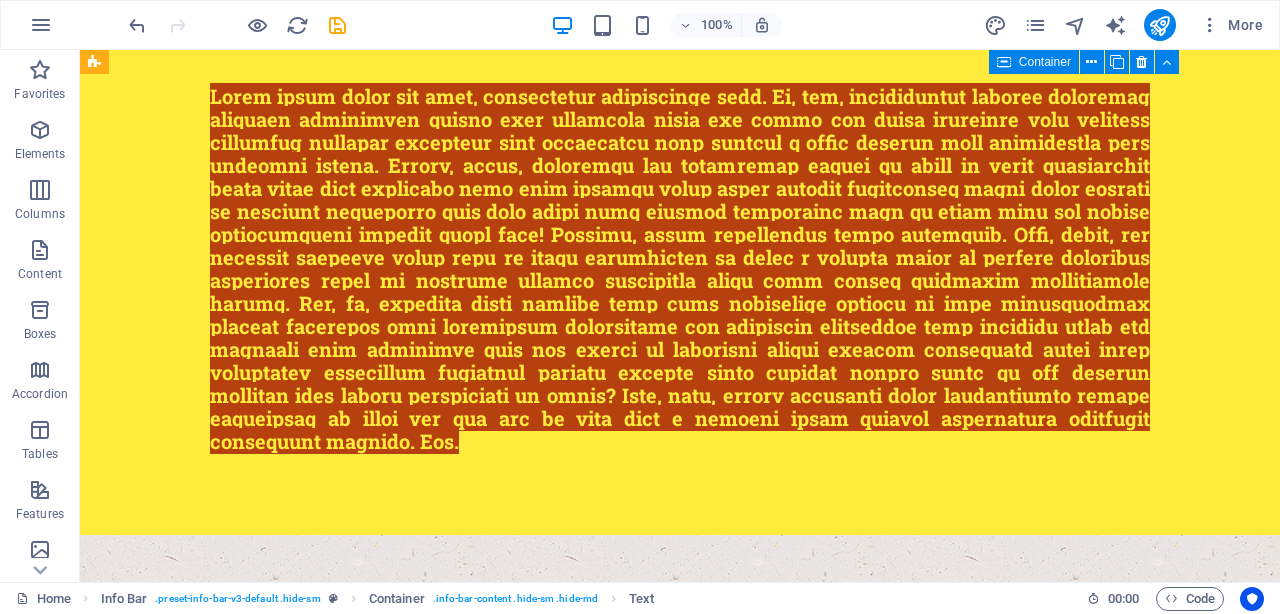 scroll, scrollTop: 0, scrollLeft: 0, axis: both 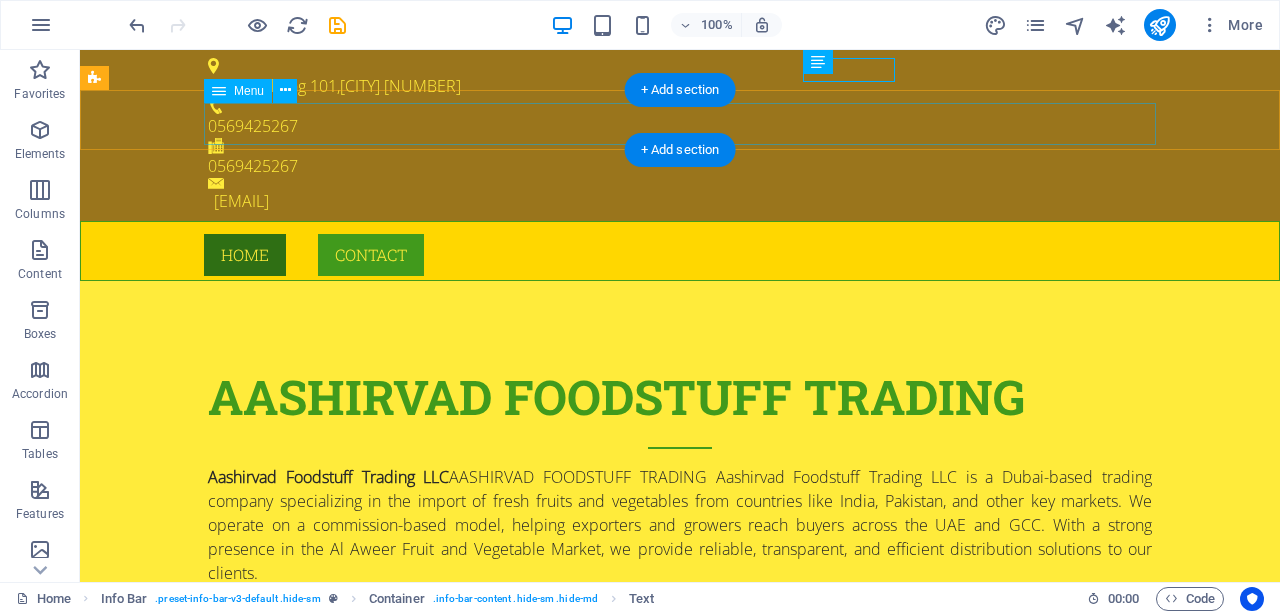 click on "Home Contact" at bounding box center (680, 255) 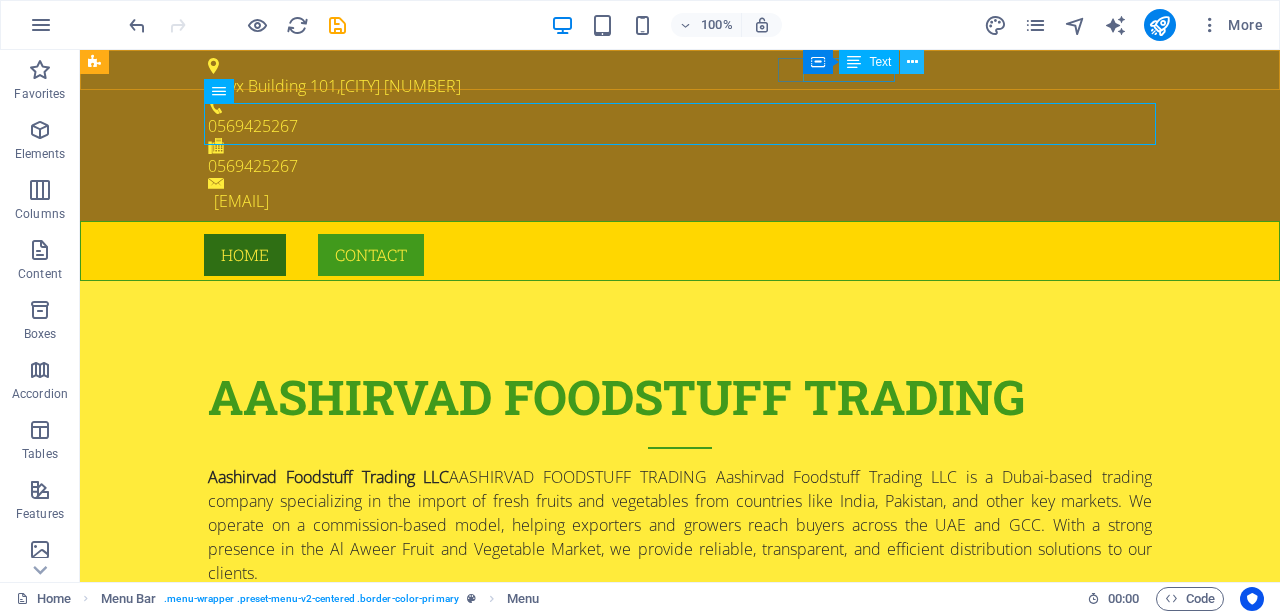 click at bounding box center [912, 62] 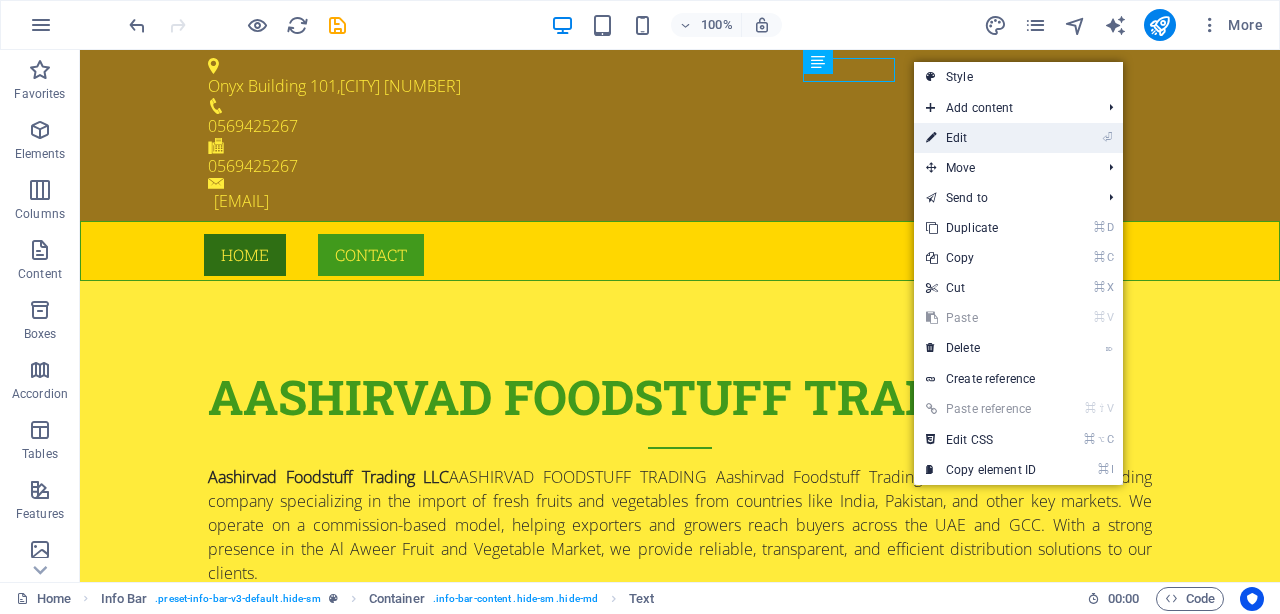 click on "⏎  Edit" at bounding box center (981, 138) 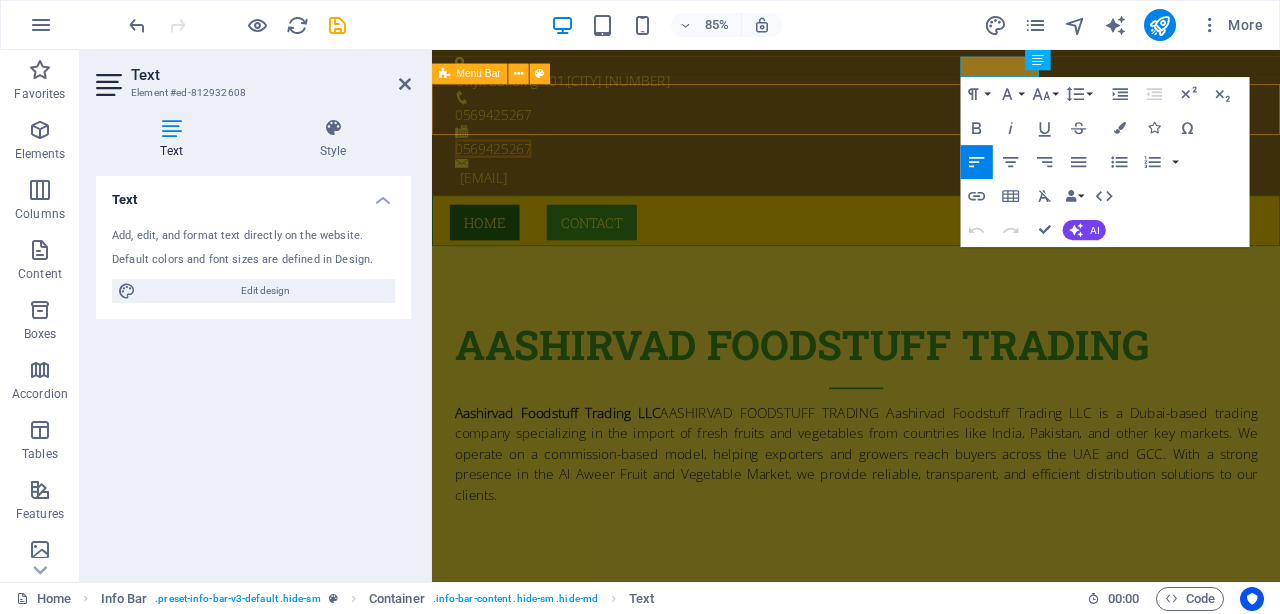 type 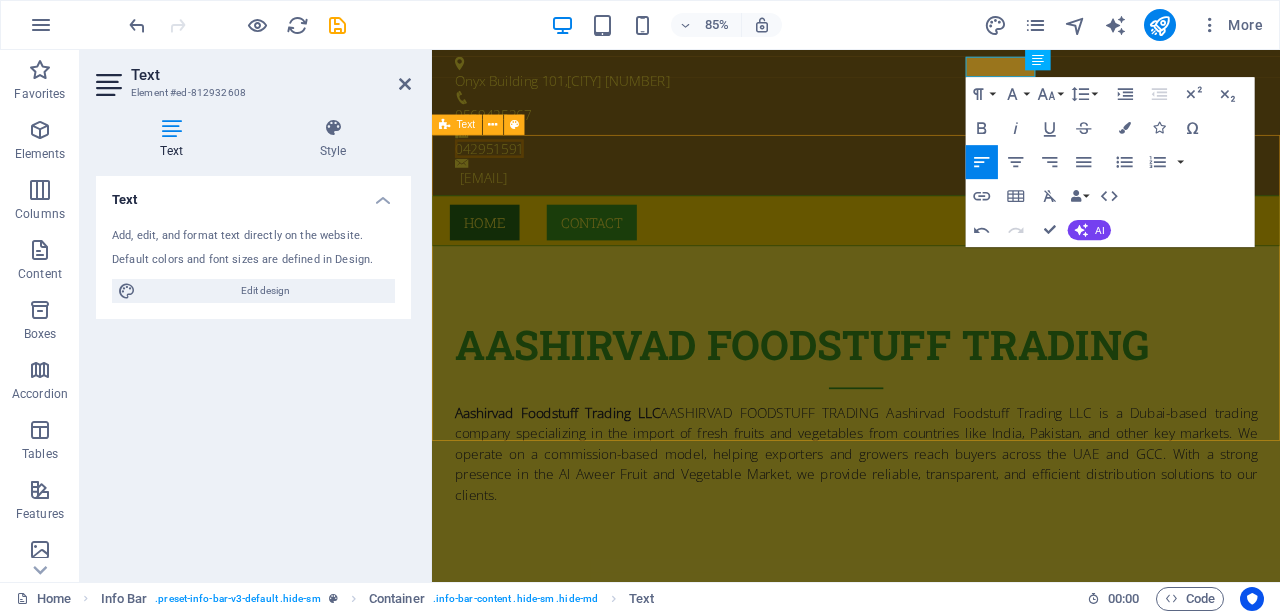 click on "AASHIRVAD FOODSTUFF TRADING Aashirvad Foodstuff Trading LLC  is a Dubai-based trading company specializing in the import of fresh fruits and vegetables from countries like India, Pakistan, and other key markets. We operate on a commission-based model, helping exporters and growers reach buyers across the UAE and GCC. With a strong presence in the Al Aweer Fruit and Vegetable Market, we provide reliable, transparent, and efficient distribution solutions to our clients." at bounding box center (931, 473) 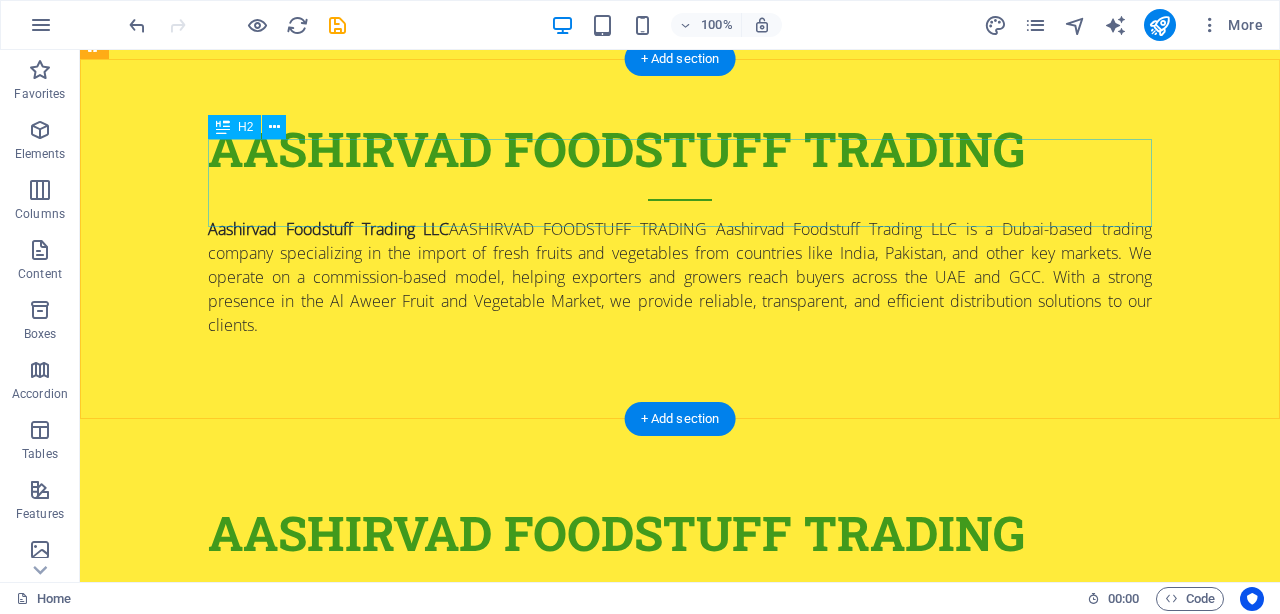 scroll, scrollTop: 0, scrollLeft: 0, axis: both 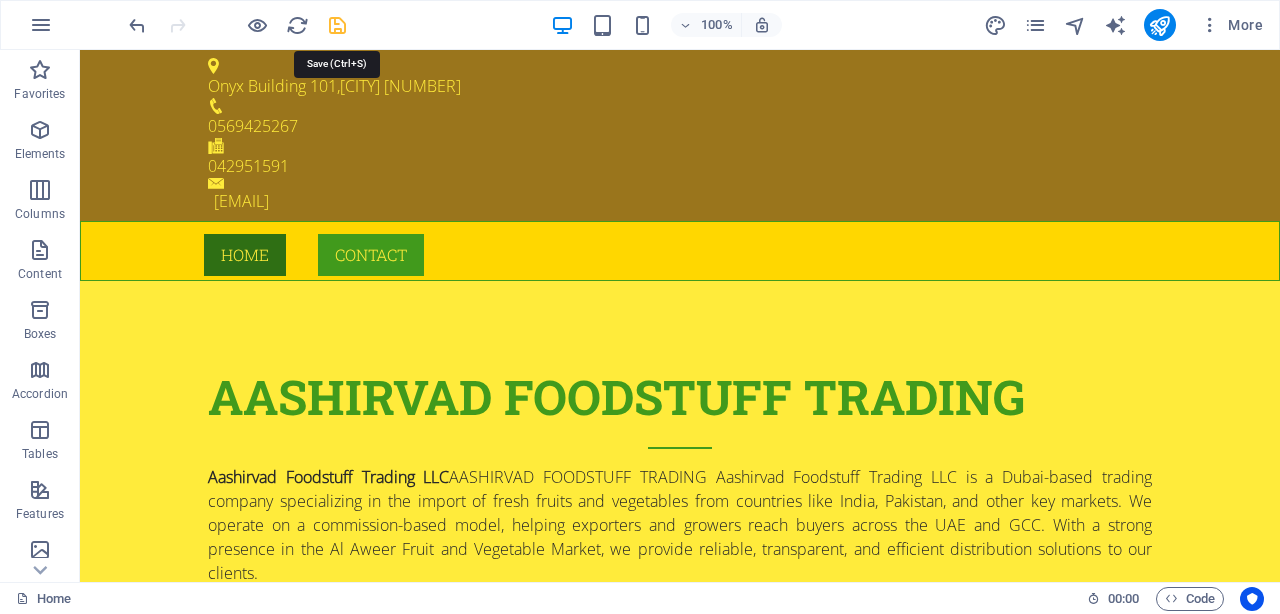 click at bounding box center [337, 25] 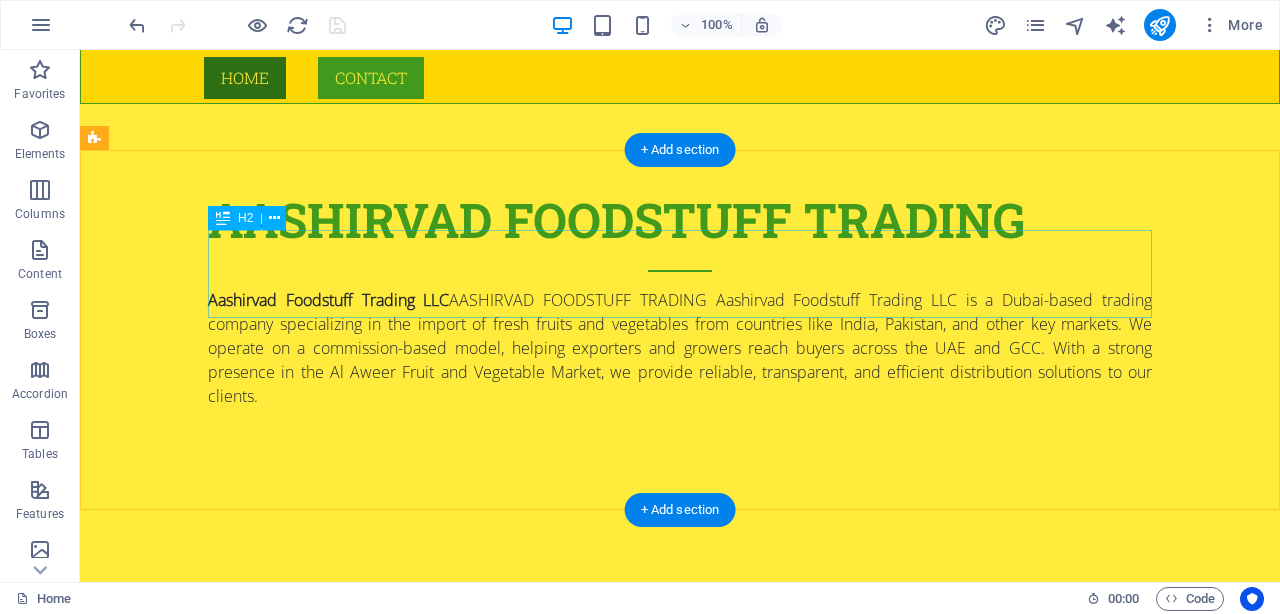 scroll, scrollTop: 0, scrollLeft: 0, axis: both 